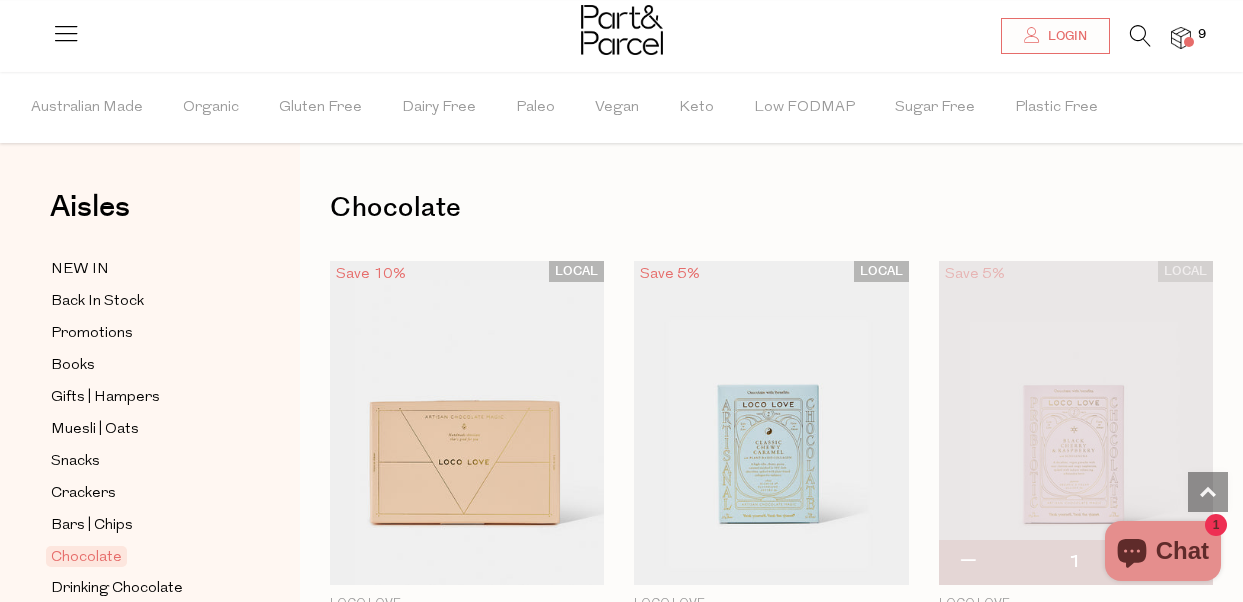 scroll, scrollTop: 5700, scrollLeft: 0, axis: vertical 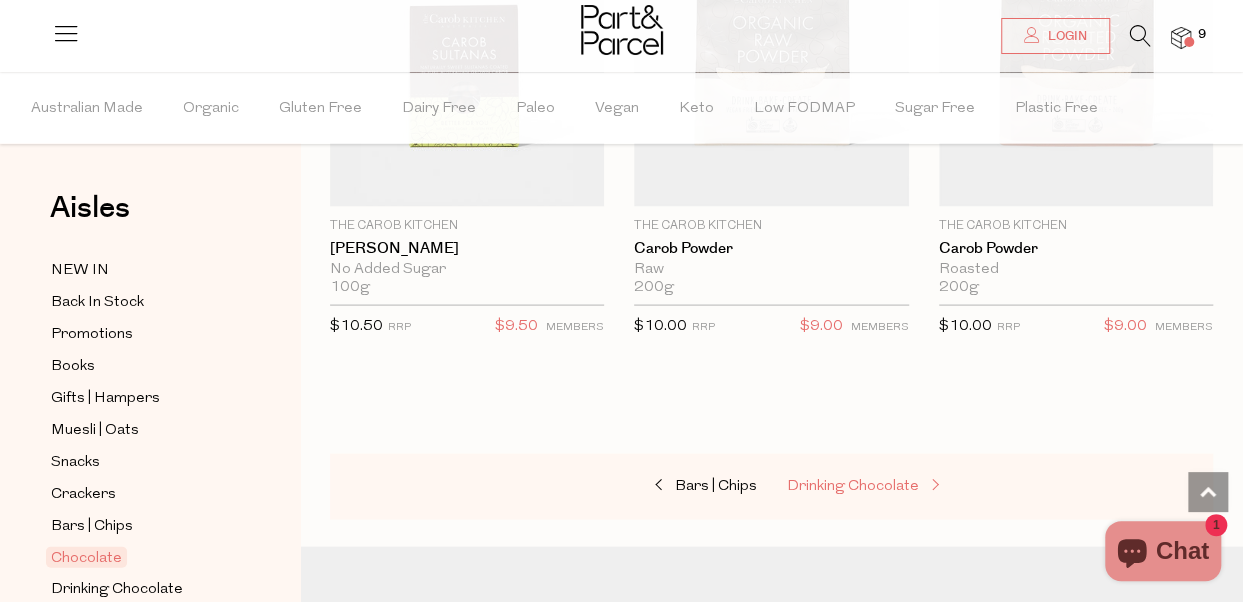 click on "Drinking Chocolate" at bounding box center [853, 485] 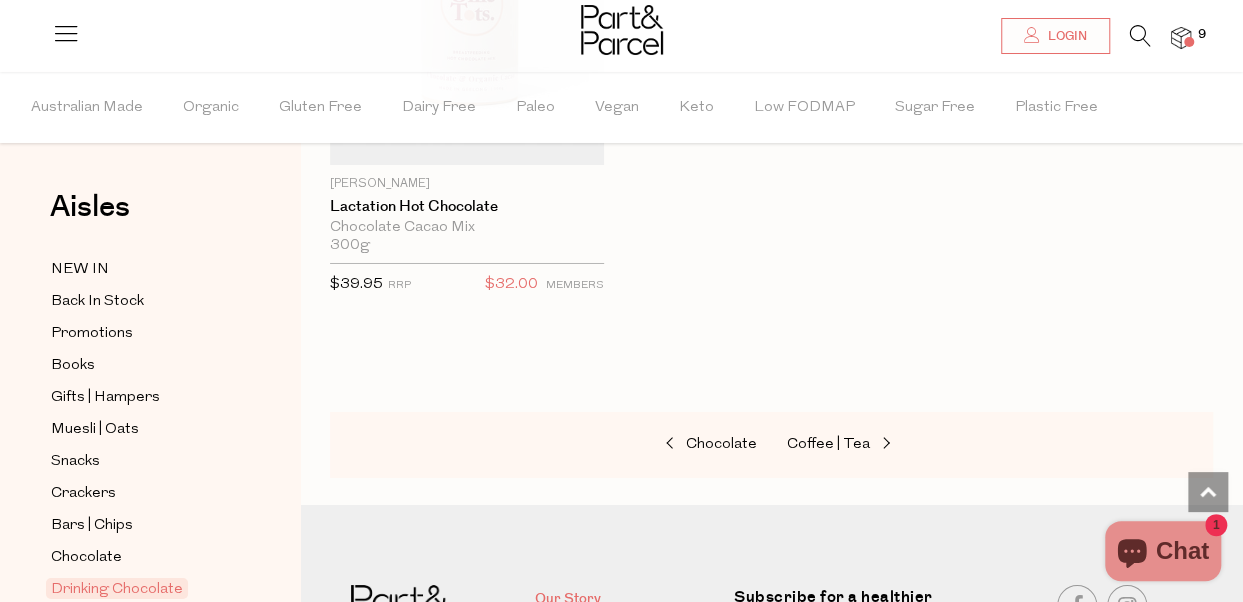 scroll, scrollTop: 3400, scrollLeft: 0, axis: vertical 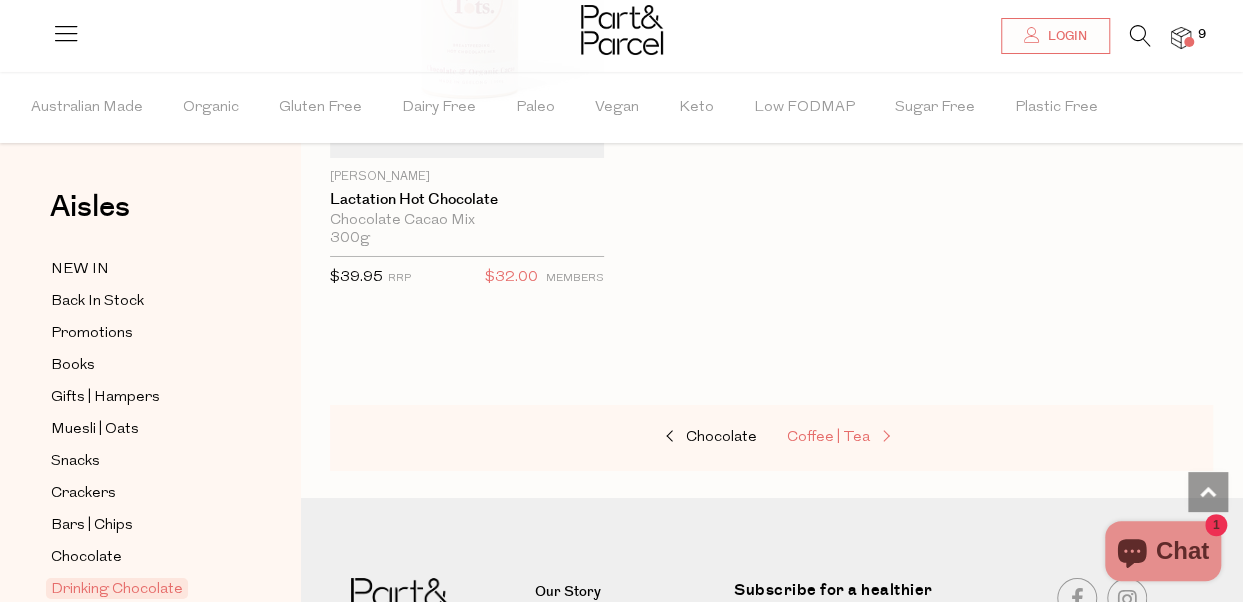 click on "Coffee | Tea" at bounding box center (828, 437) 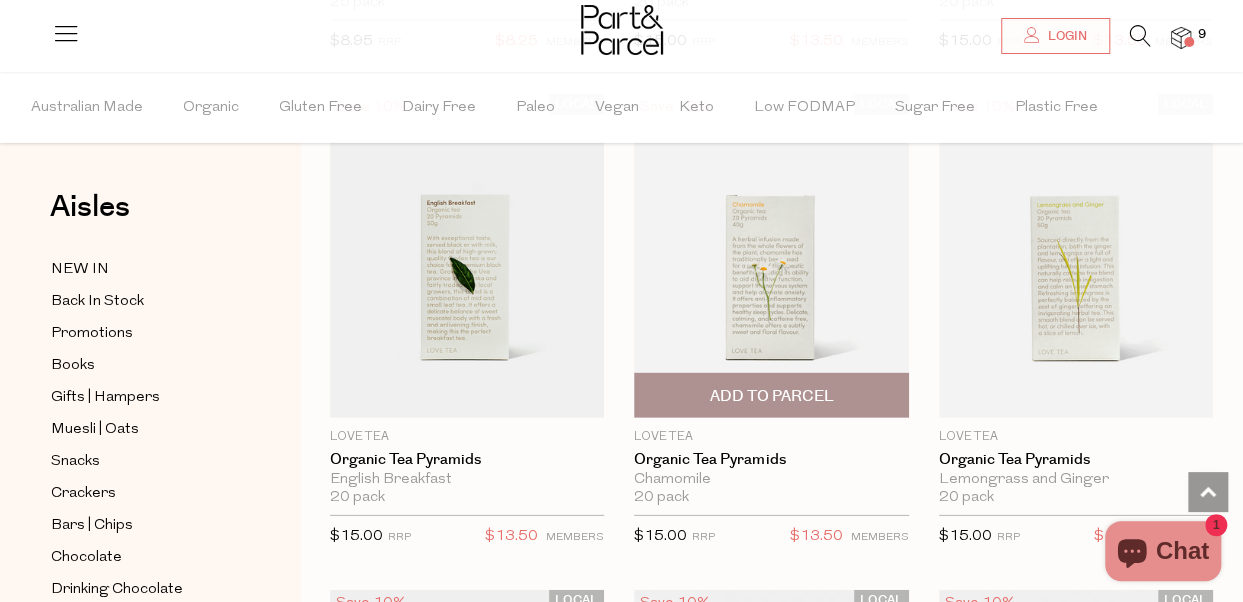 scroll, scrollTop: 2700, scrollLeft: 0, axis: vertical 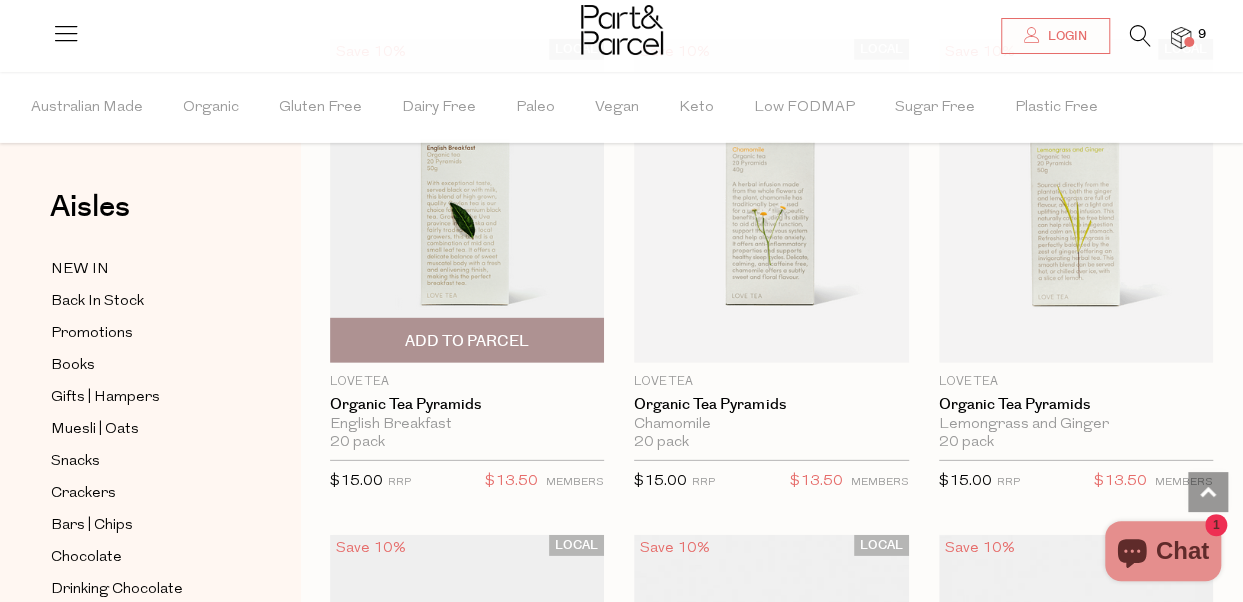 click on "Add To Parcel" at bounding box center (467, 341) 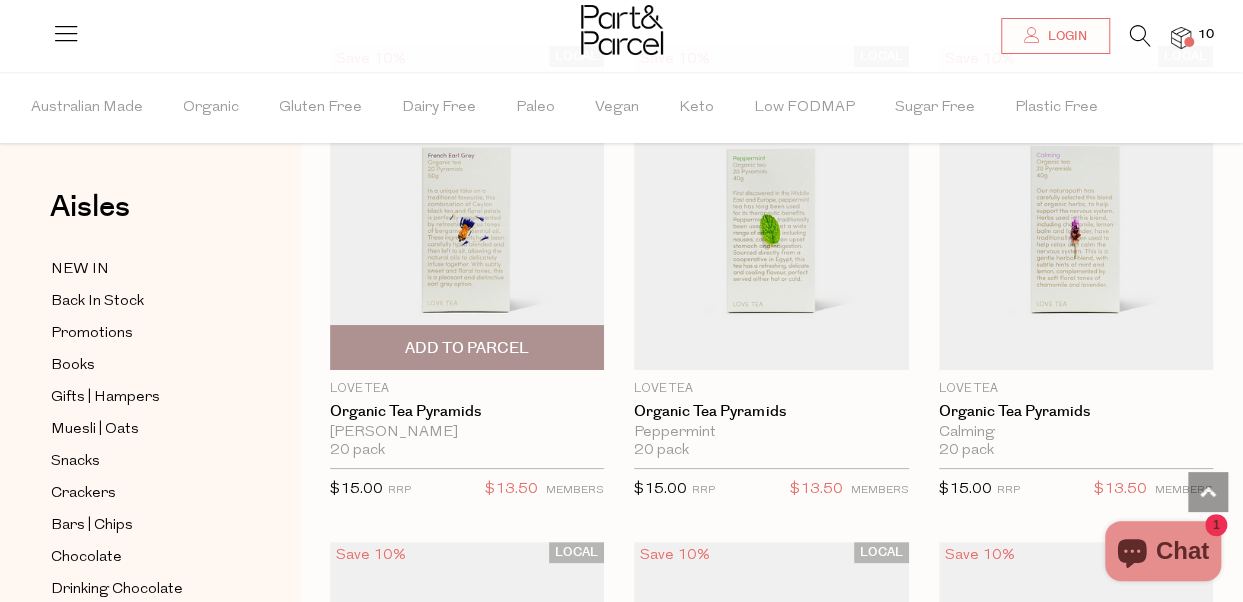 scroll, scrollTop: 3800, scrollLeft: 0, axis: vertical 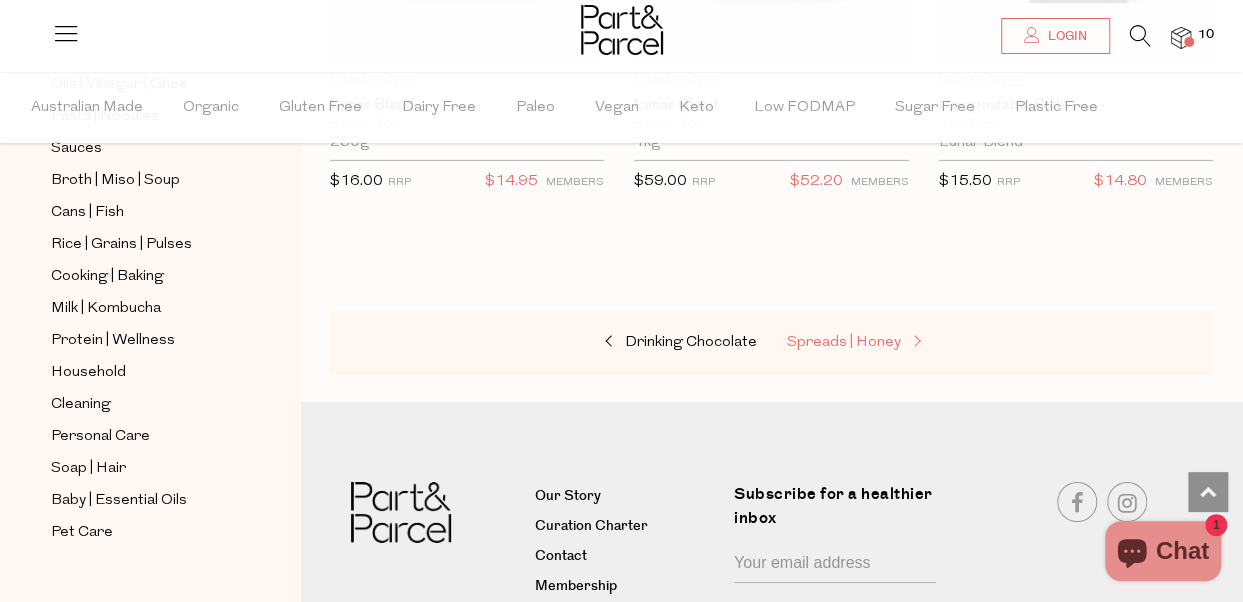 click on "Spreads | Honey" at bounding box center (844, 342) 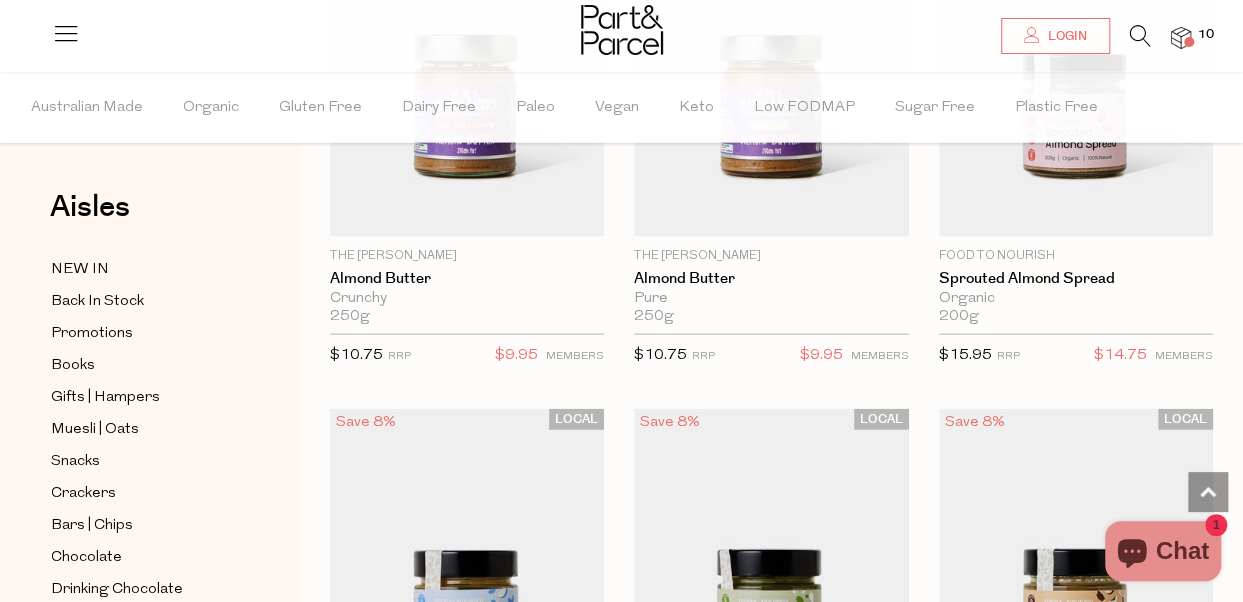scroll, scrollTop: 5700, scrollLeft: 0, axis: vertical 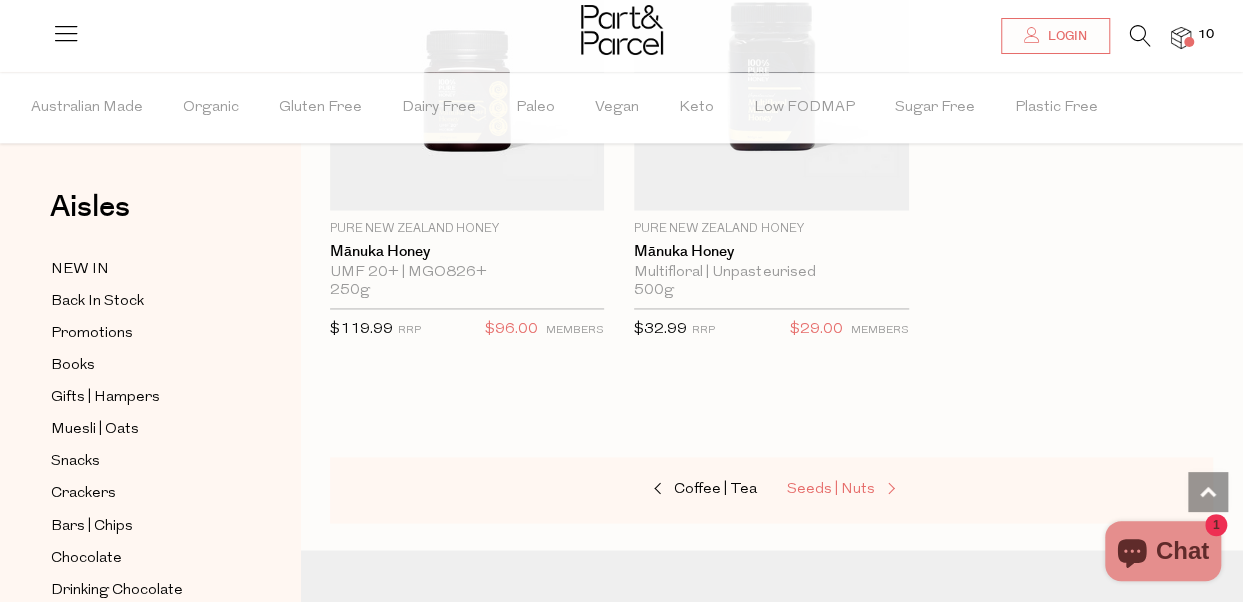 click on "Seeds | Nuts" at bounding box center [831, 489] 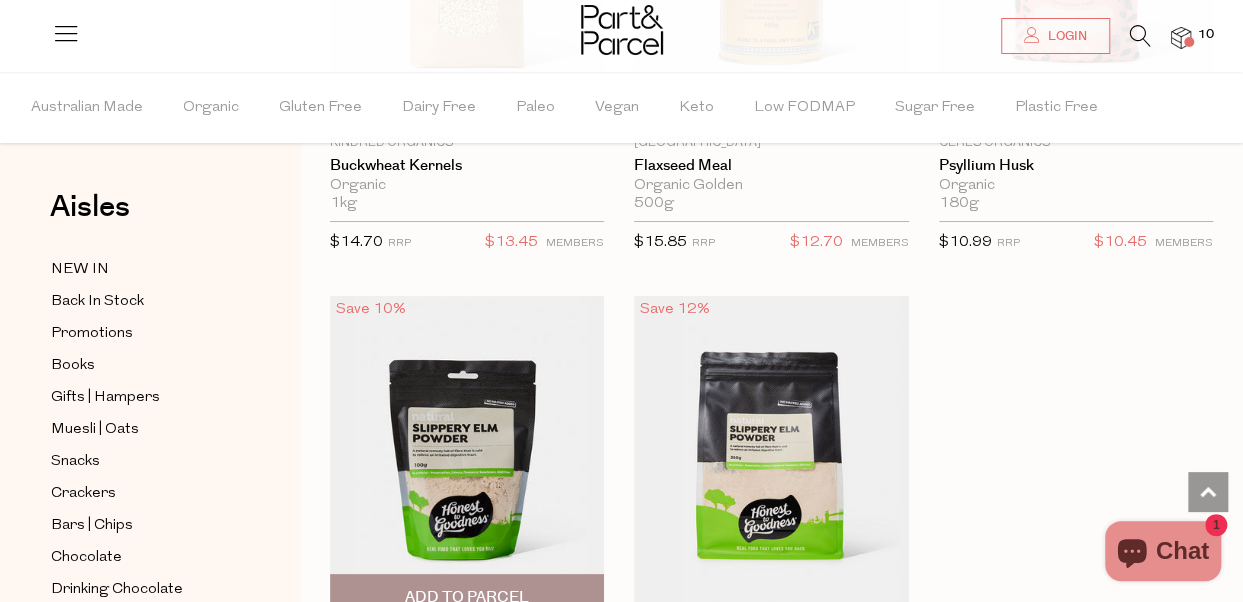 scroll, scrollTop: 7500, scrollLeft: 0, axis: vertical 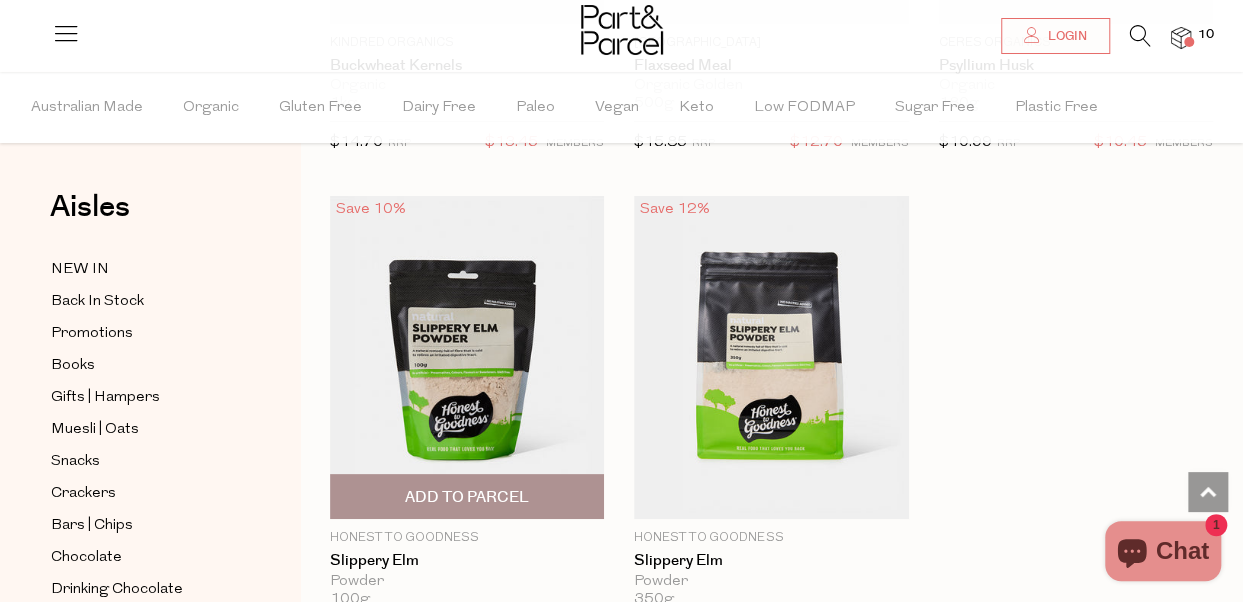click at bounding box center (467, 357) 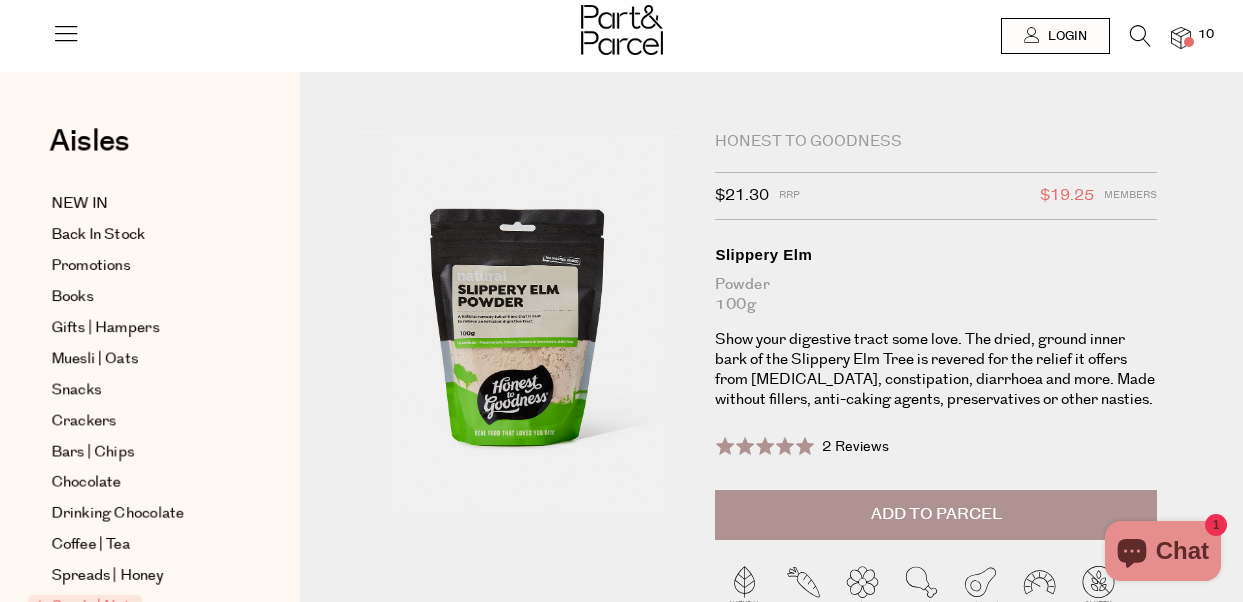 scroll, scrollTop: 0, scrollLeft: 0, axis: both 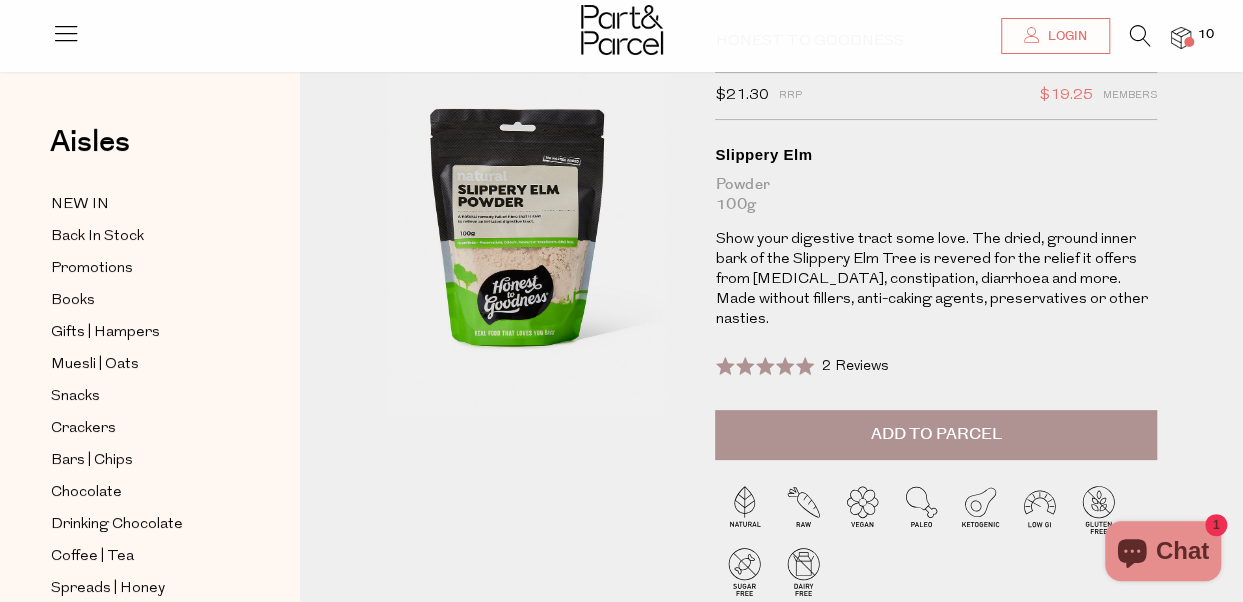 click on "Add to Parcel" at bounding box center [936, 435] 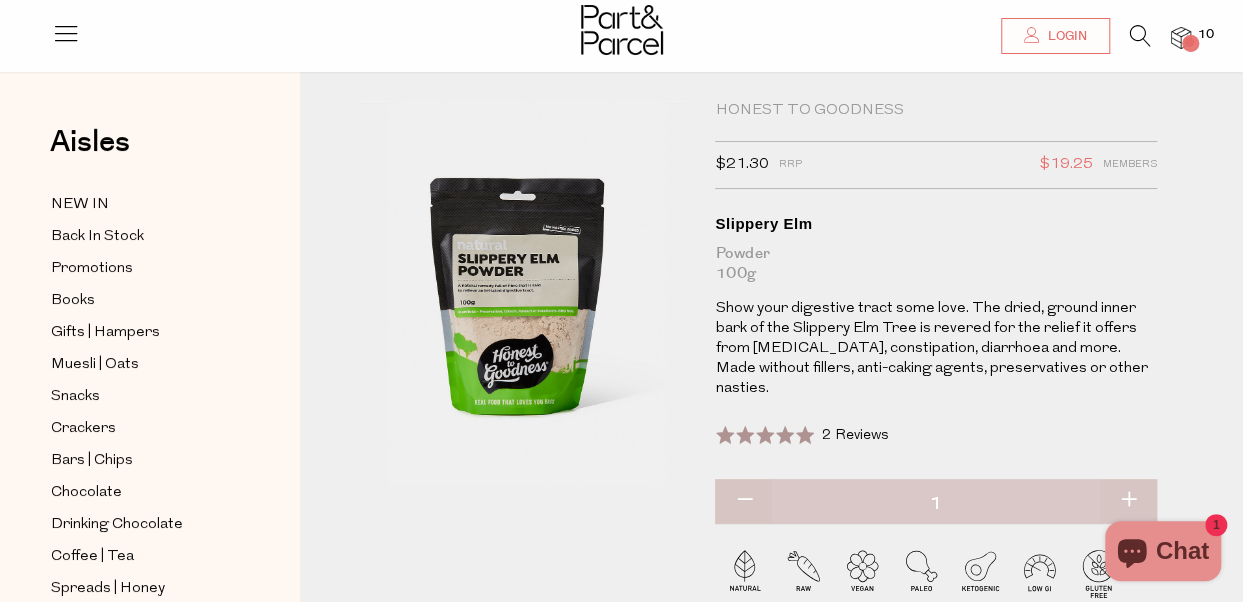 scroll, scrollTop: 0, scrollLeft: 0, axis: both 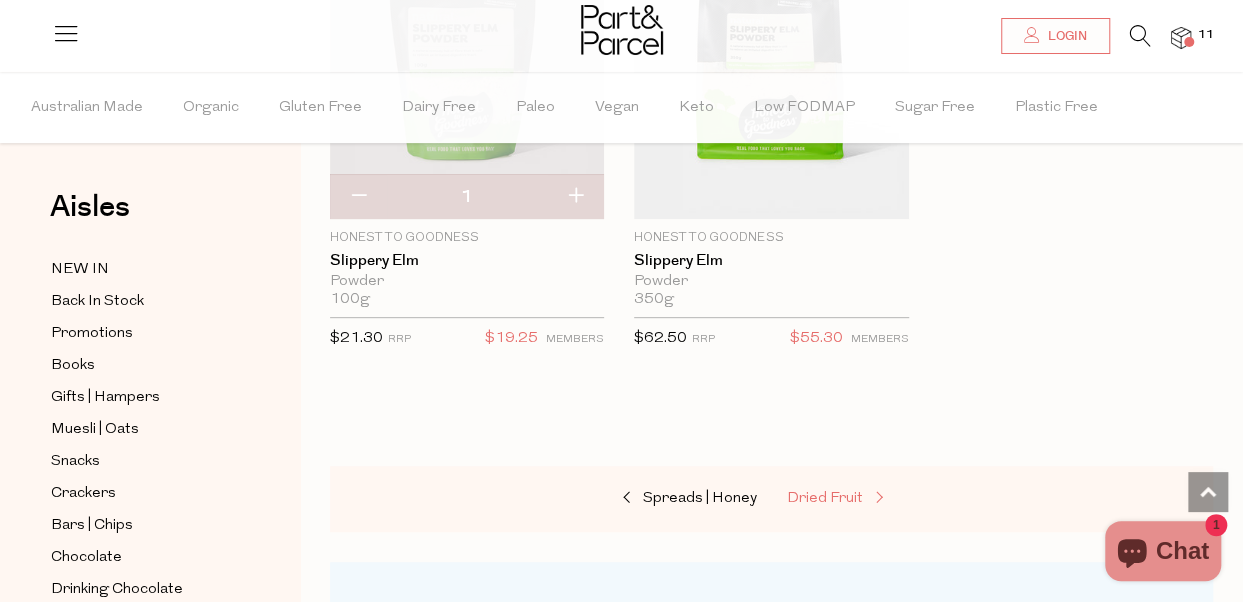 click on "Dried Fruit" at bounding box center (825, 498) 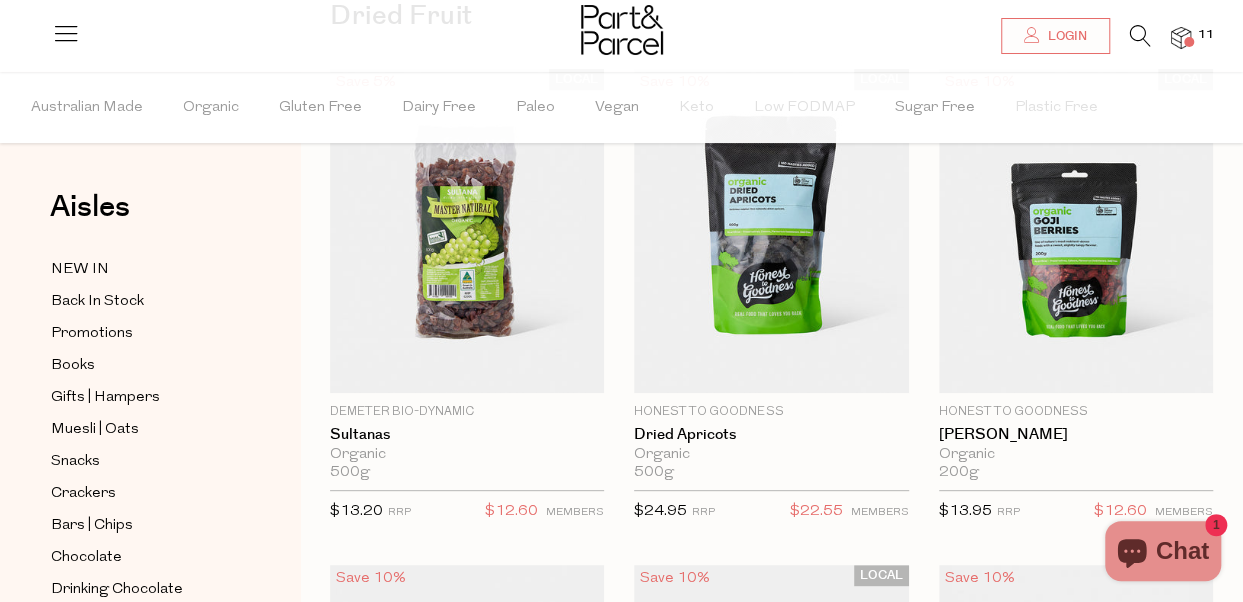 scroll, scrollTop: 200, scrollLeft: 0, axis: vertical 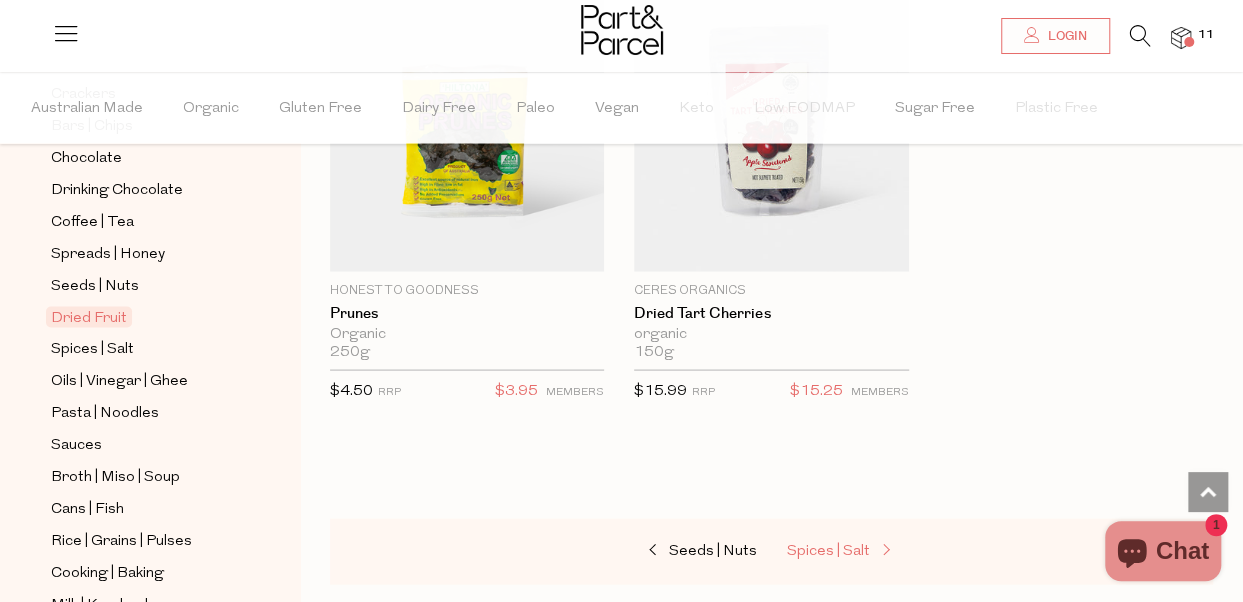 click on "Spices | Salt" at bounding box center (828, 550) 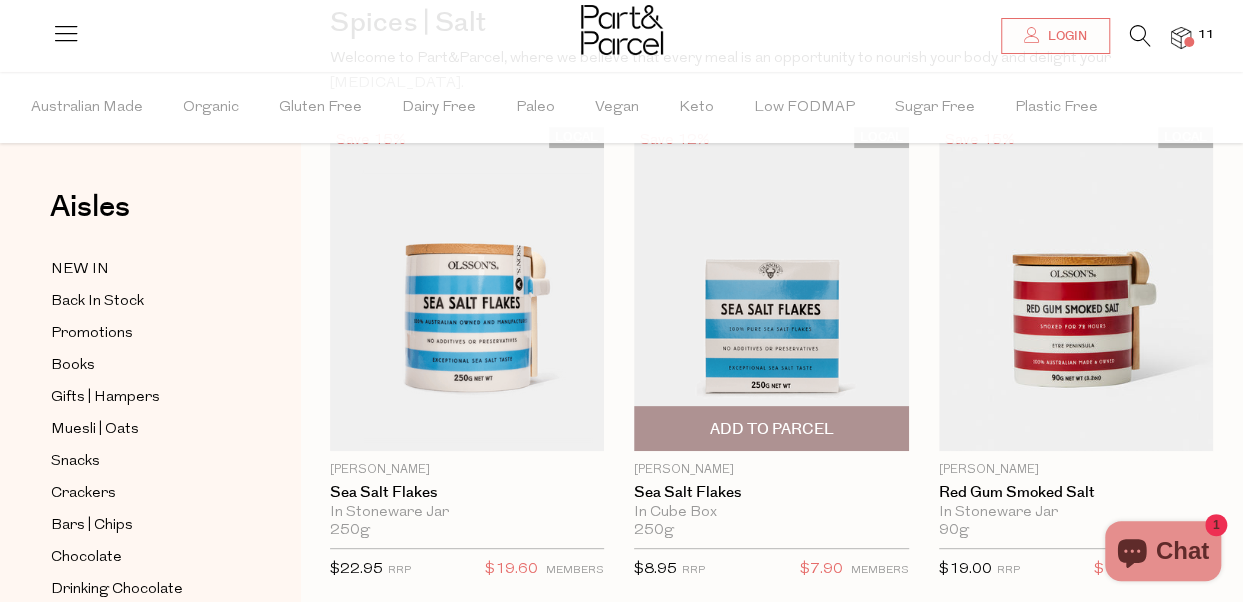 scroll, scrollTop: 200, scrollLeft: 0, axis: vertical 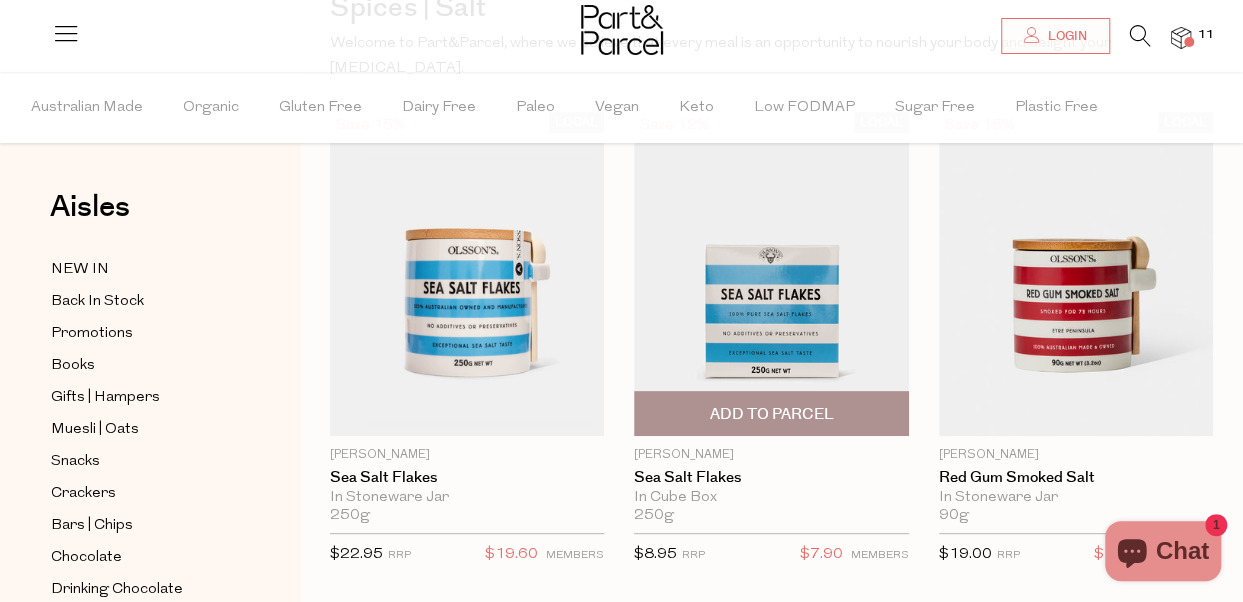 click on "Add To Parcel" at bounding box center [771, 414] 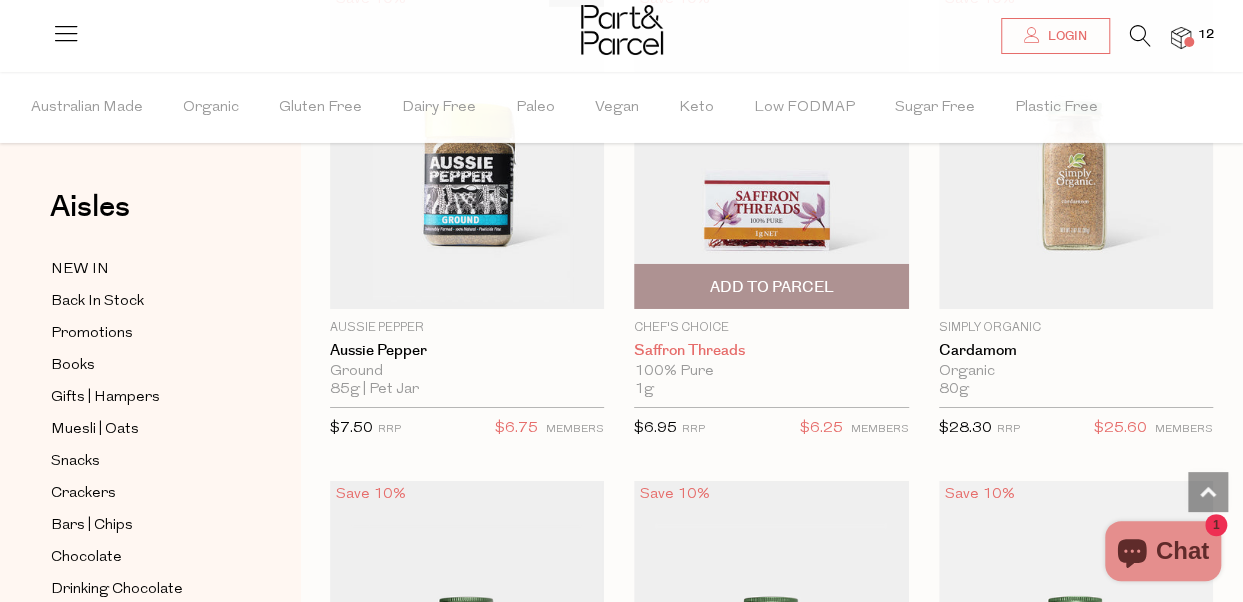 scroll, scrollTop: 3200, scrollLeft: 0, axis: vertical 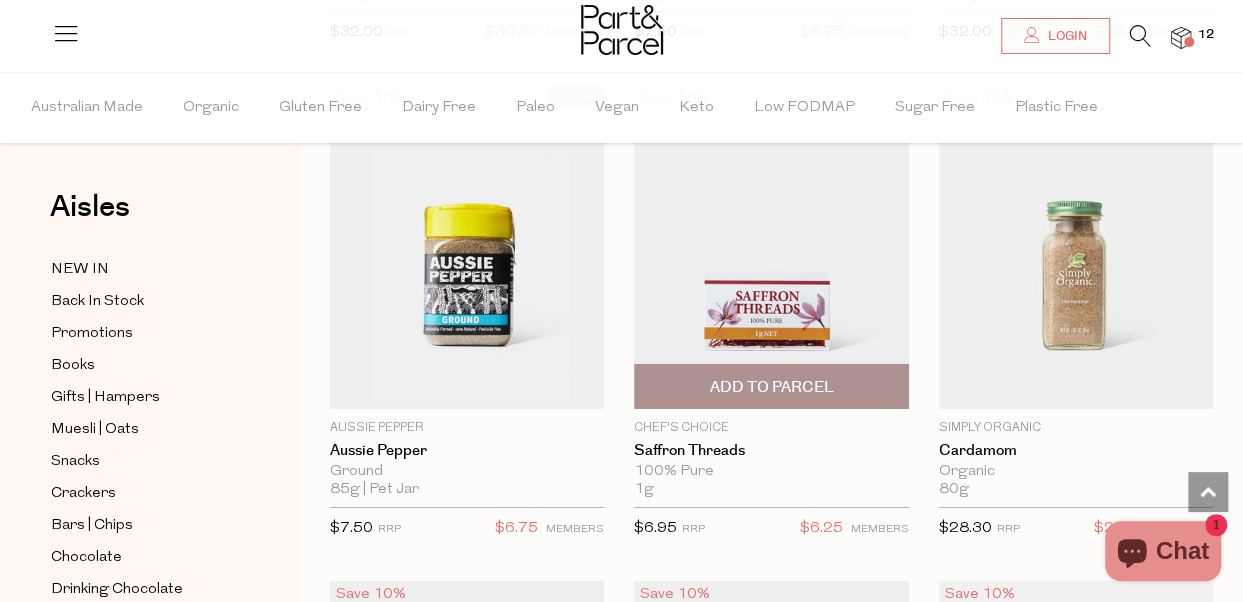 click on "Add To Parcel" at bounding box center (771, 387) 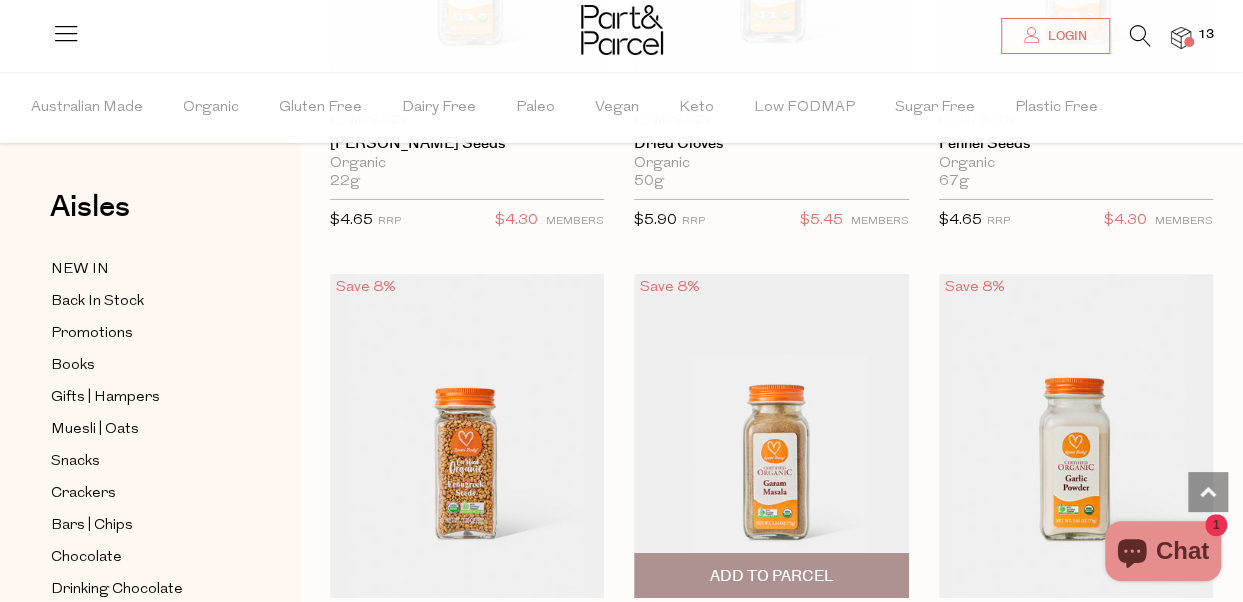 scroll, scrollTop: 7100, scrollLeft: 0, axis: vertical 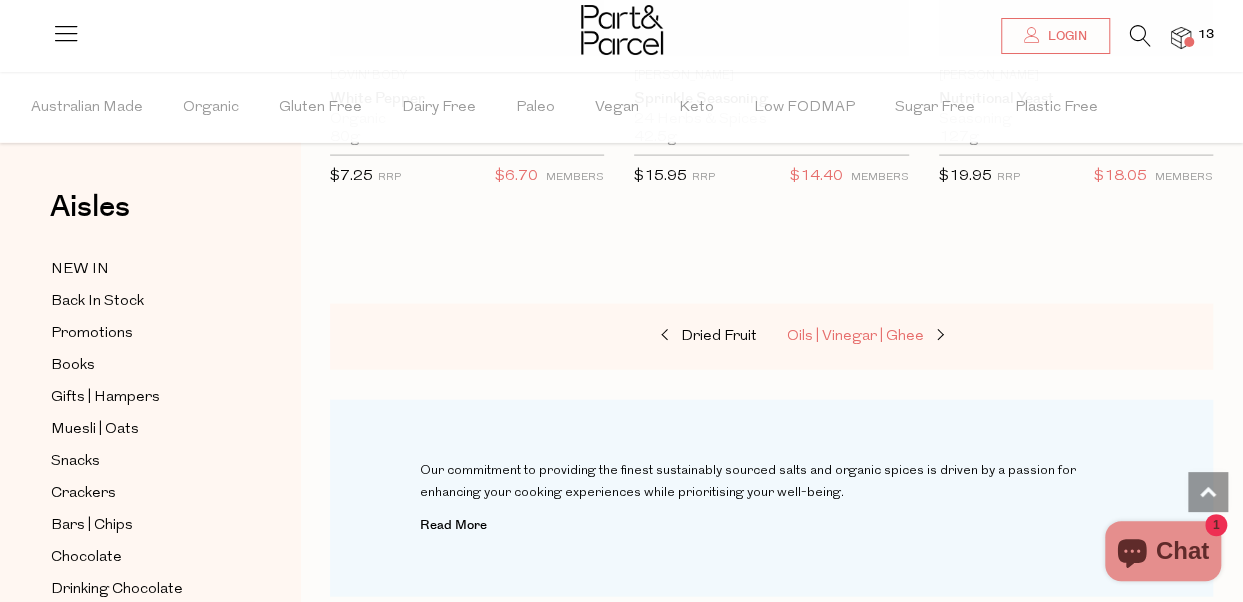 click on "Oils | Vinegar | Ghee" at bounding box center (855, 336) 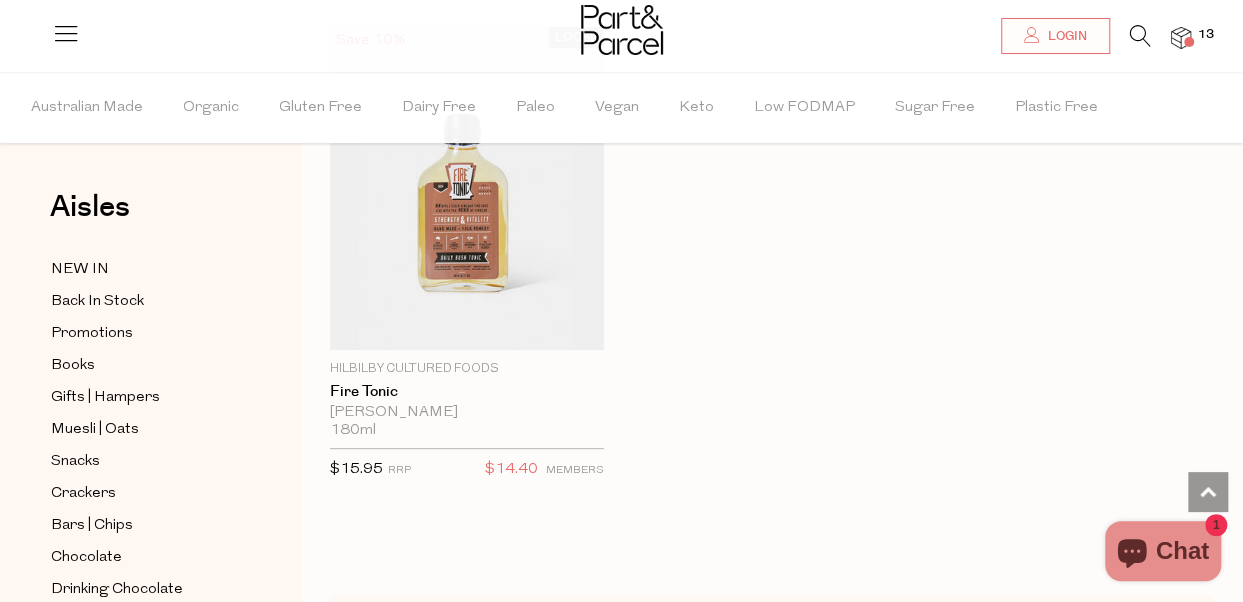 scroll, scrollTop: 7811, scrollLeft: 0, axis: vertical 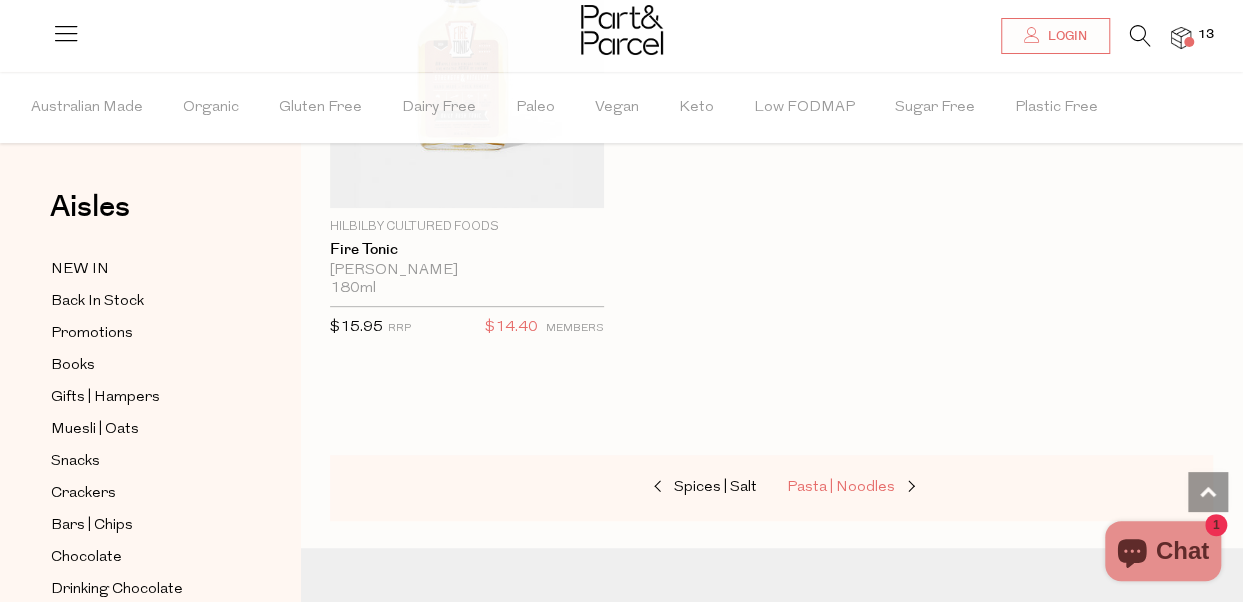 click on "Pasta | Noodles" at bounding box center [887, 488] 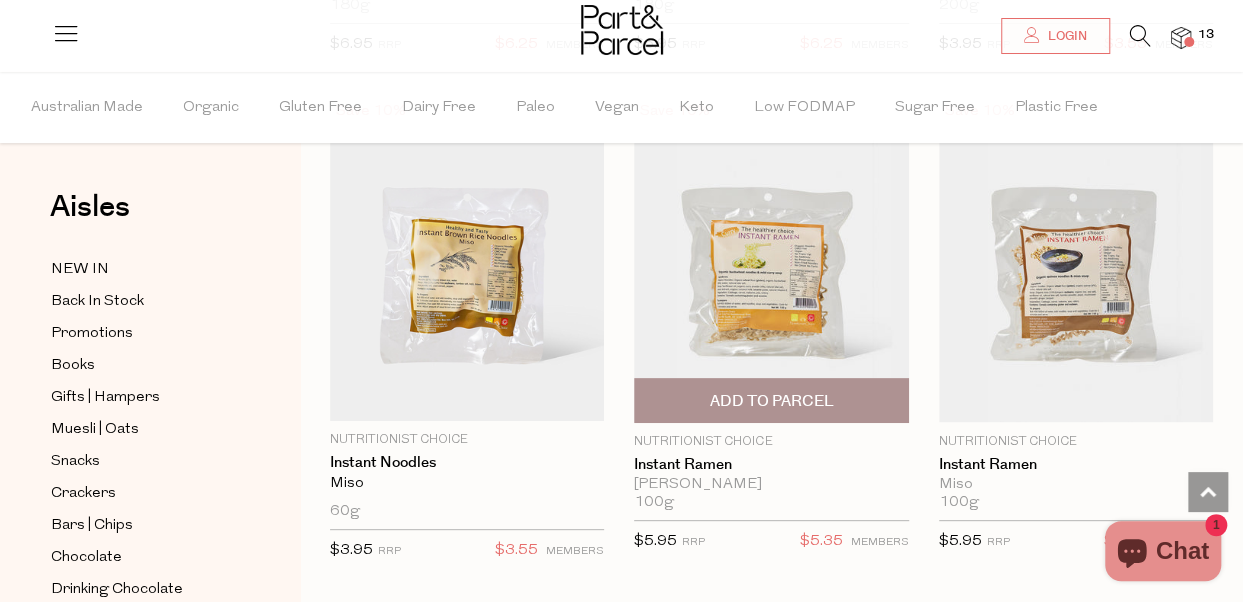 scroll, scrollTop: 7600, scrollLeft: 0, axis: vertical 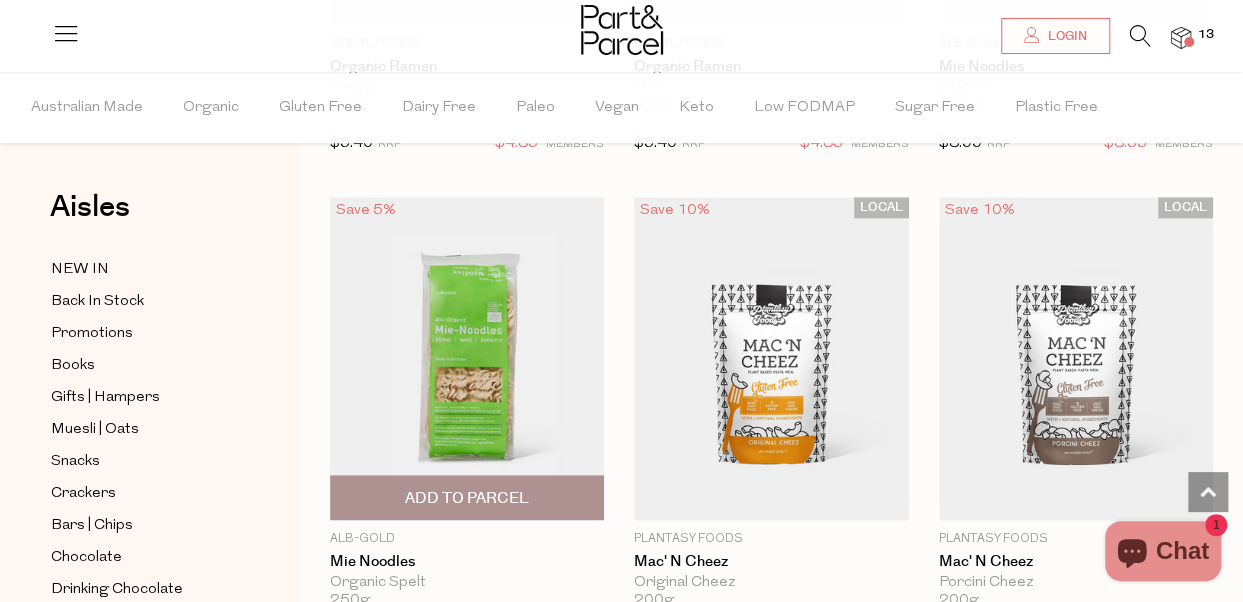 click on "Add To Parcel" at bounding box center (467, 498) 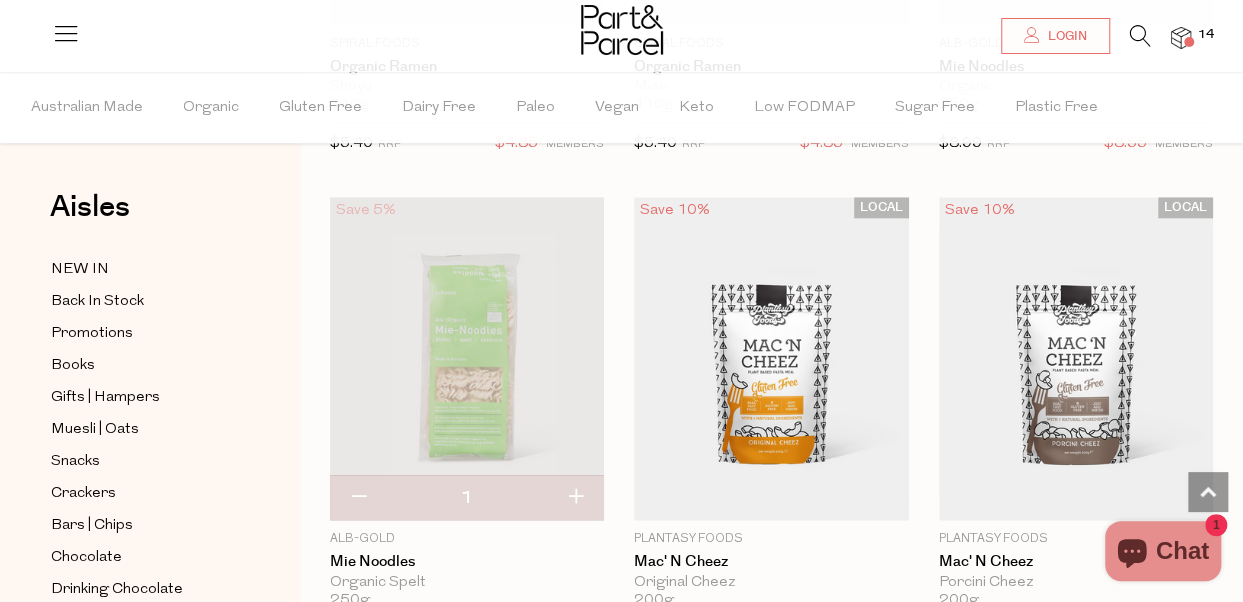 scroll, scrollTop: 8600, scrollLeft: 0, axis: vertical 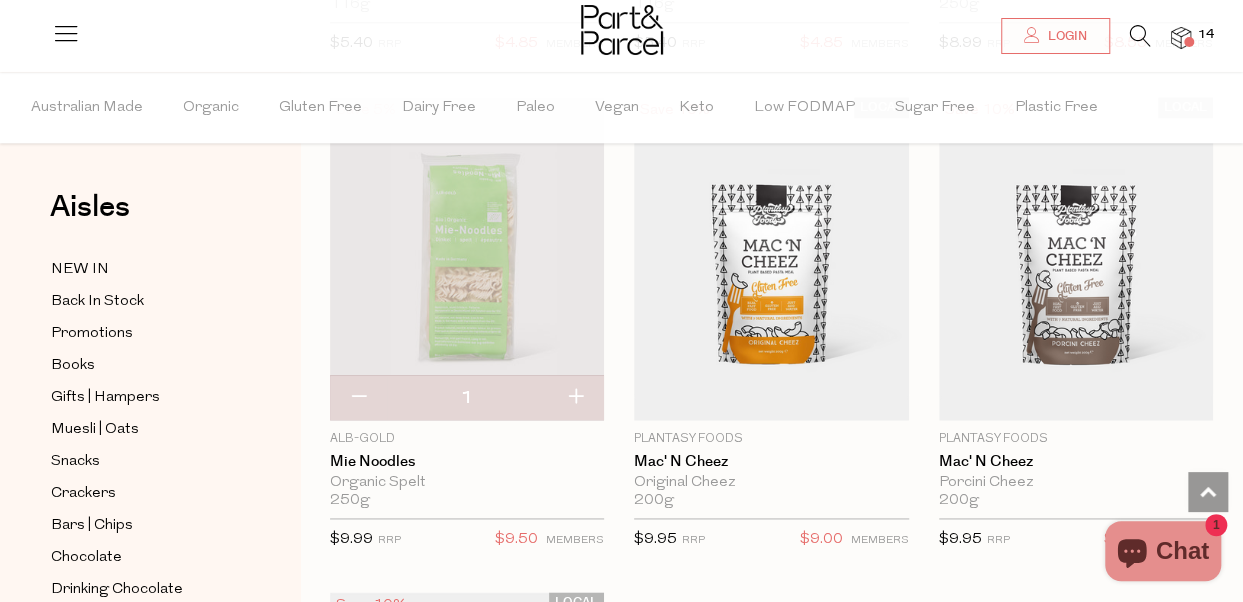 click at bounding box center [575, 398] 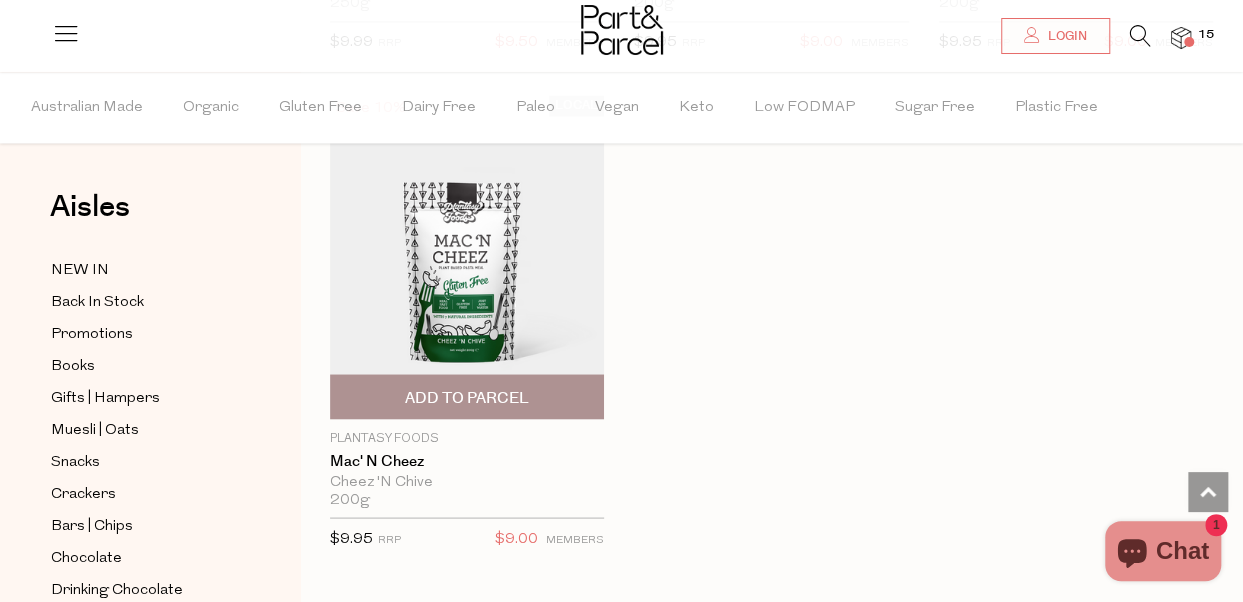 scroll, scrollTop: 9200, scrollLeft: 0, axis: vertical 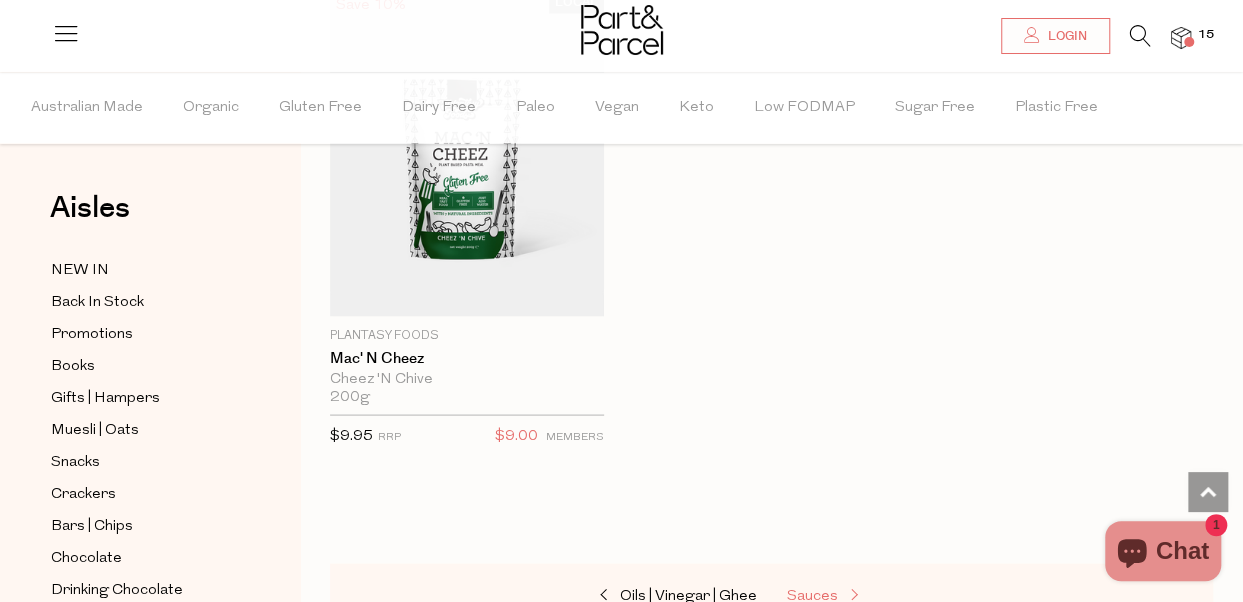click on "Sauces" at bounding box center [812, 595] 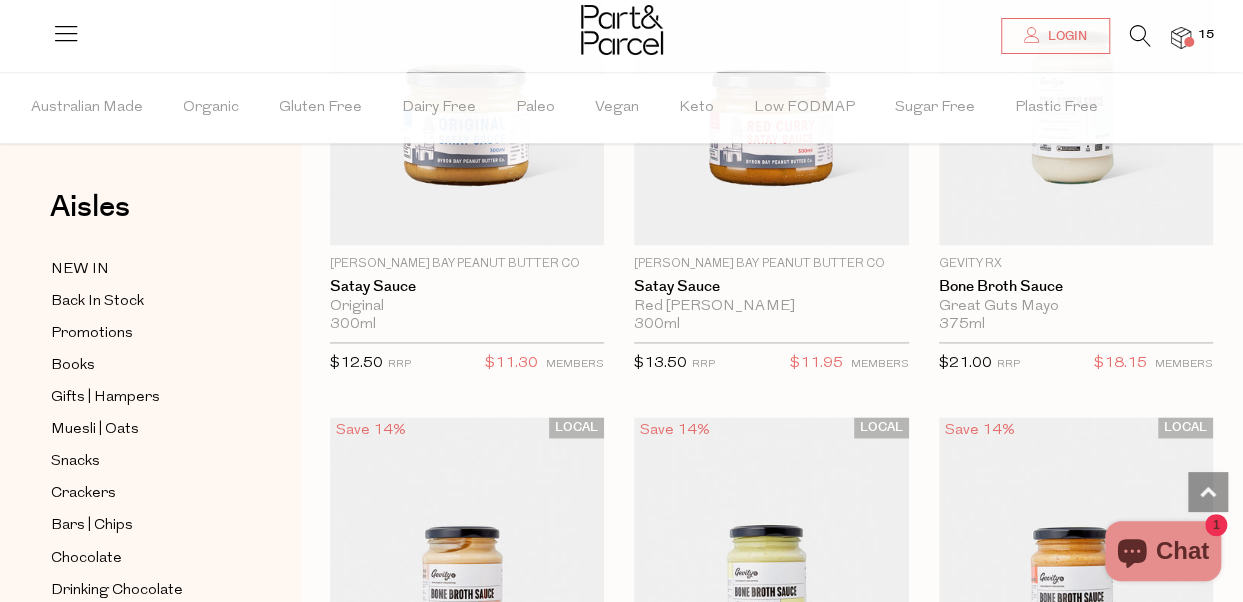 scroll, scrollTop: 1300, scrollLeft: 0, axis: vertical 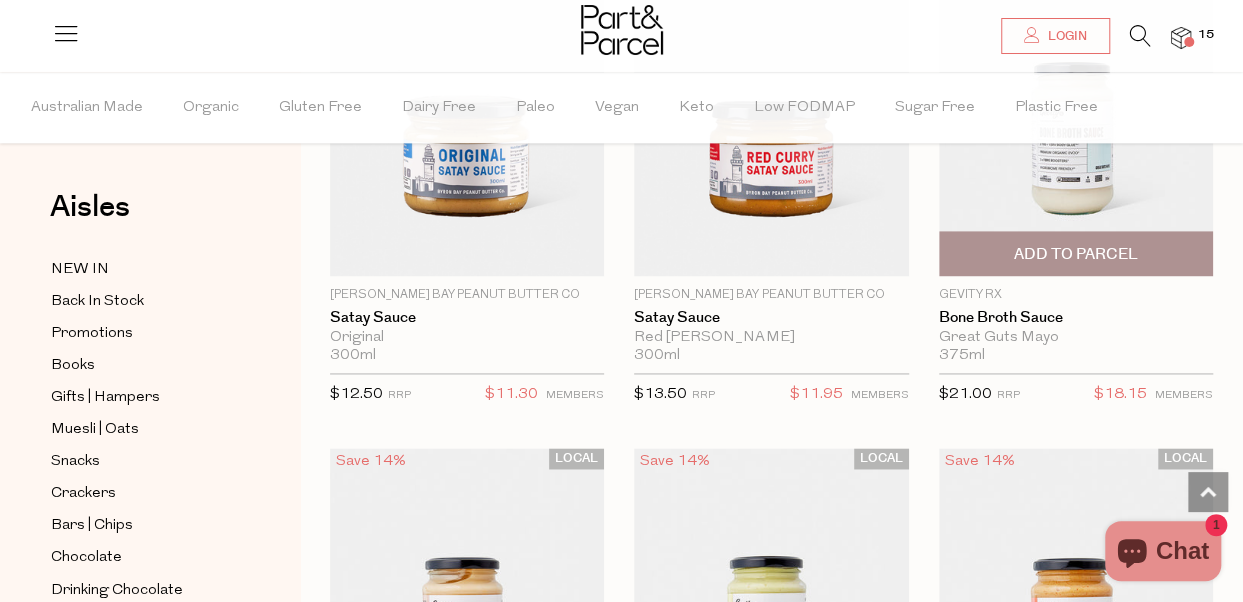 click on "Add To Parcel" at bounding box center [1076, 254] 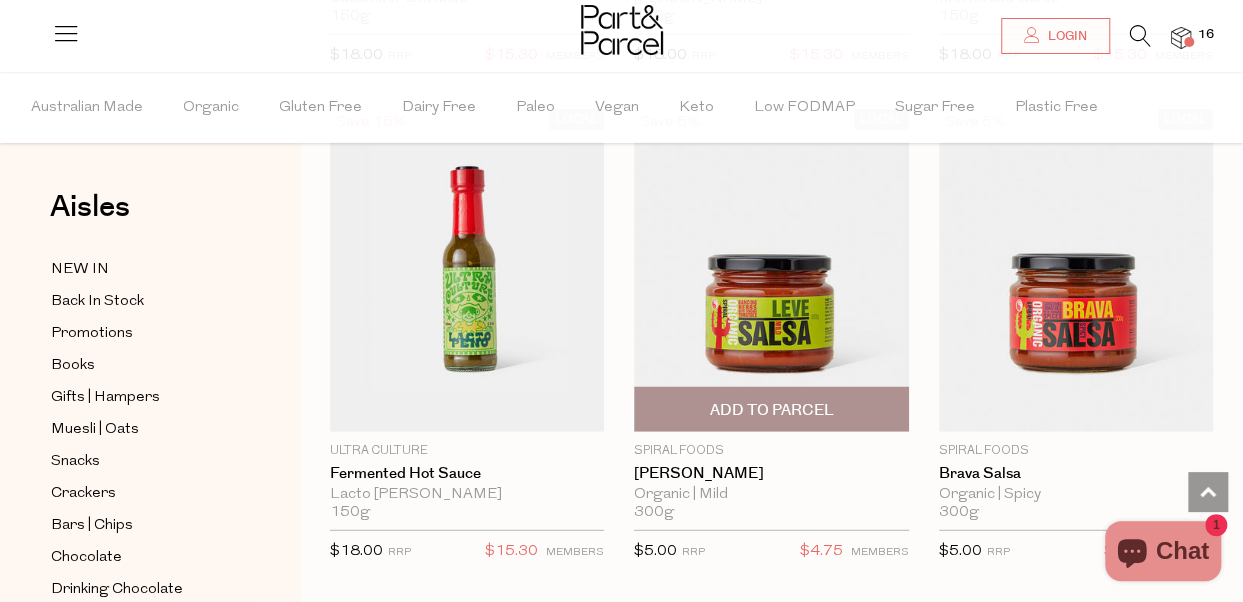 scroll, scrollTop: 6200, scrollLeft: 0, axis: vertical 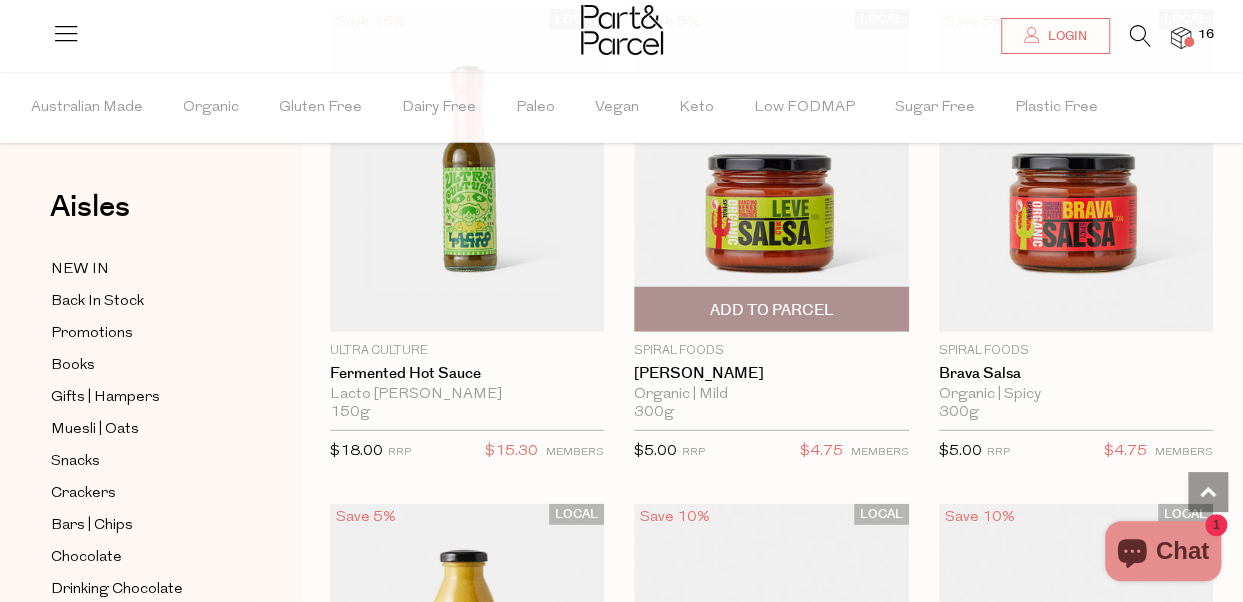 click on "Add To Parcel" at bounding box center [771, 309] 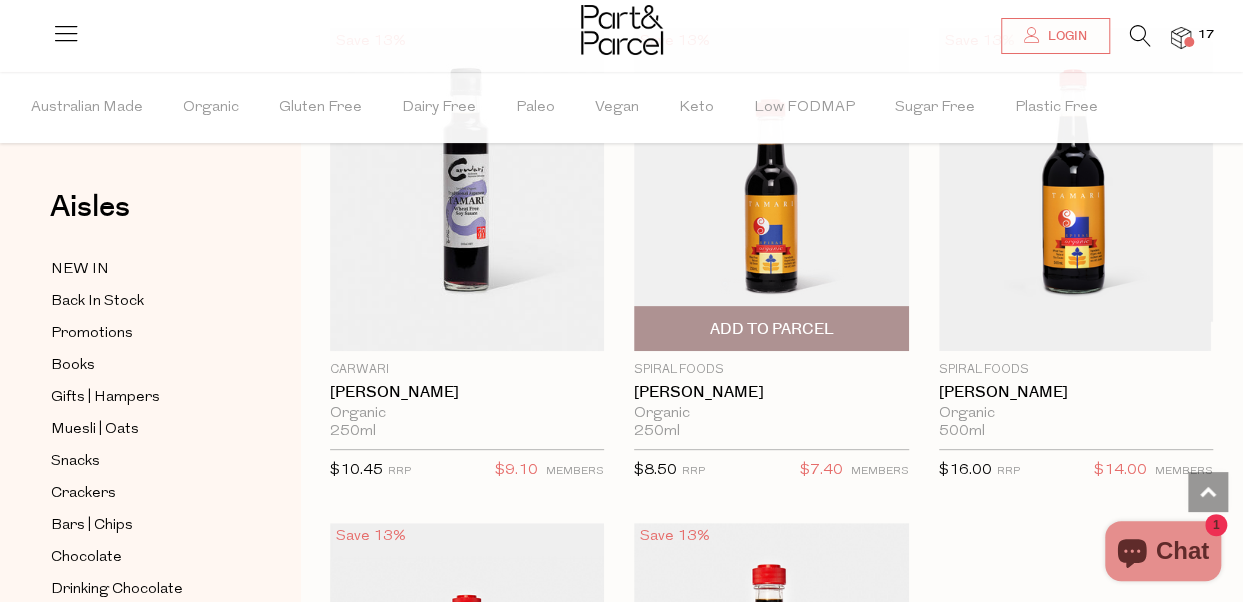 scroll, scrollTop: 7700, scrollLeft: 0, axis: vertical 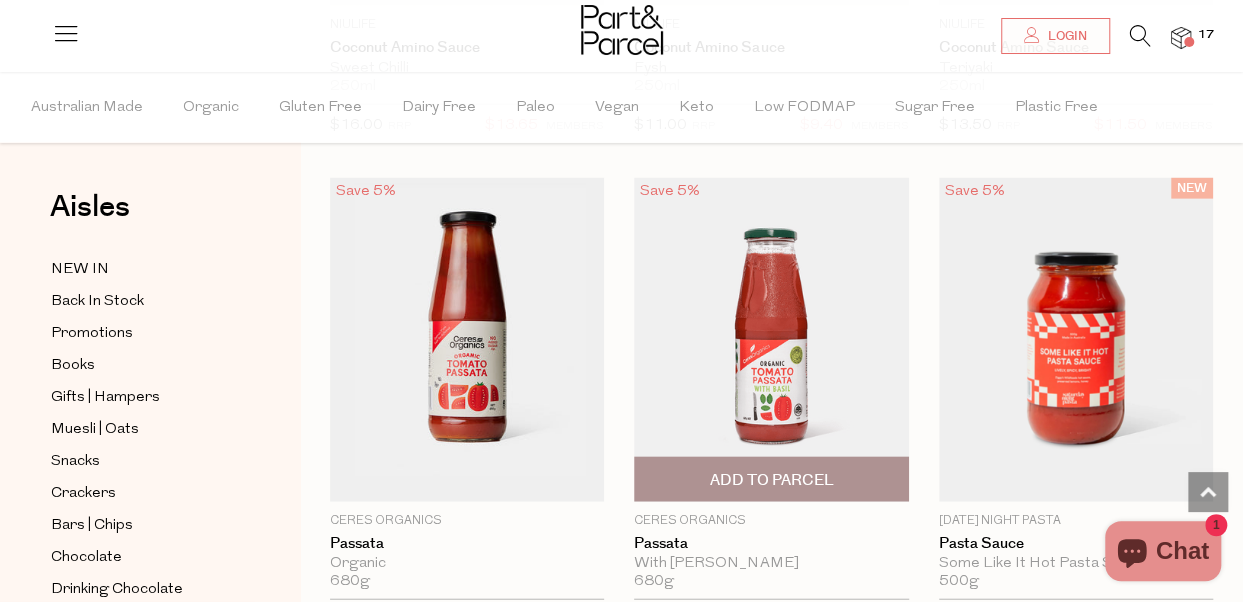 click on "Add To Parcel" at bounding box center (771, 480) 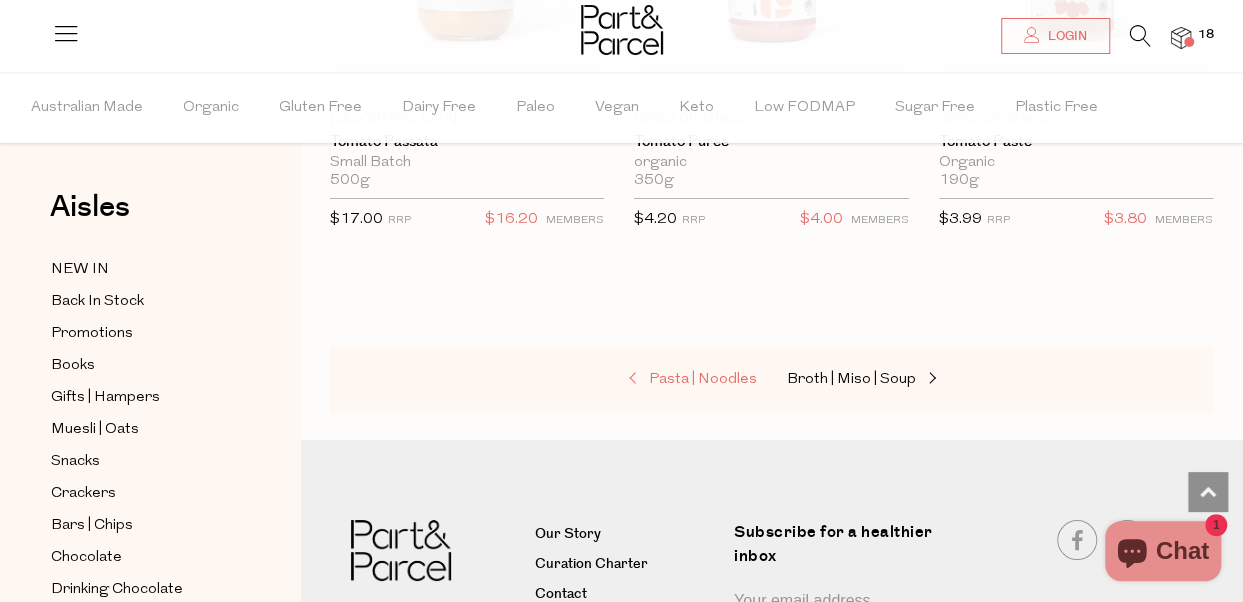 scroll, scrollTop: 10900, scrollLeft: 0, axis: vertical 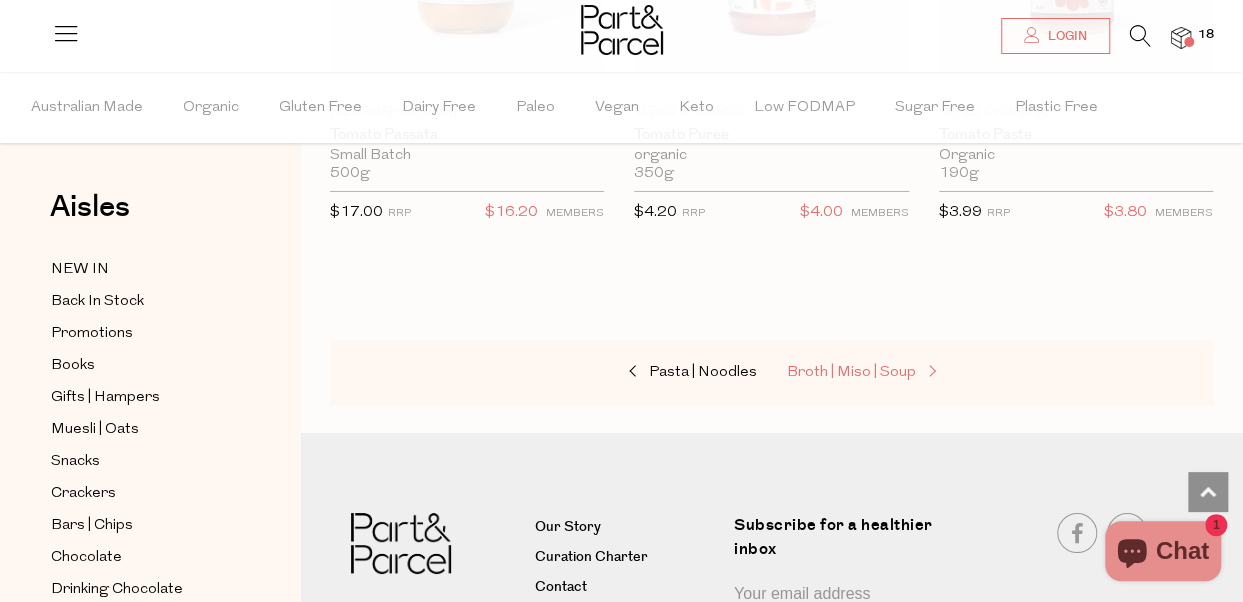click on "Broth | Miso | Soup" at bounding box center [851, 372] 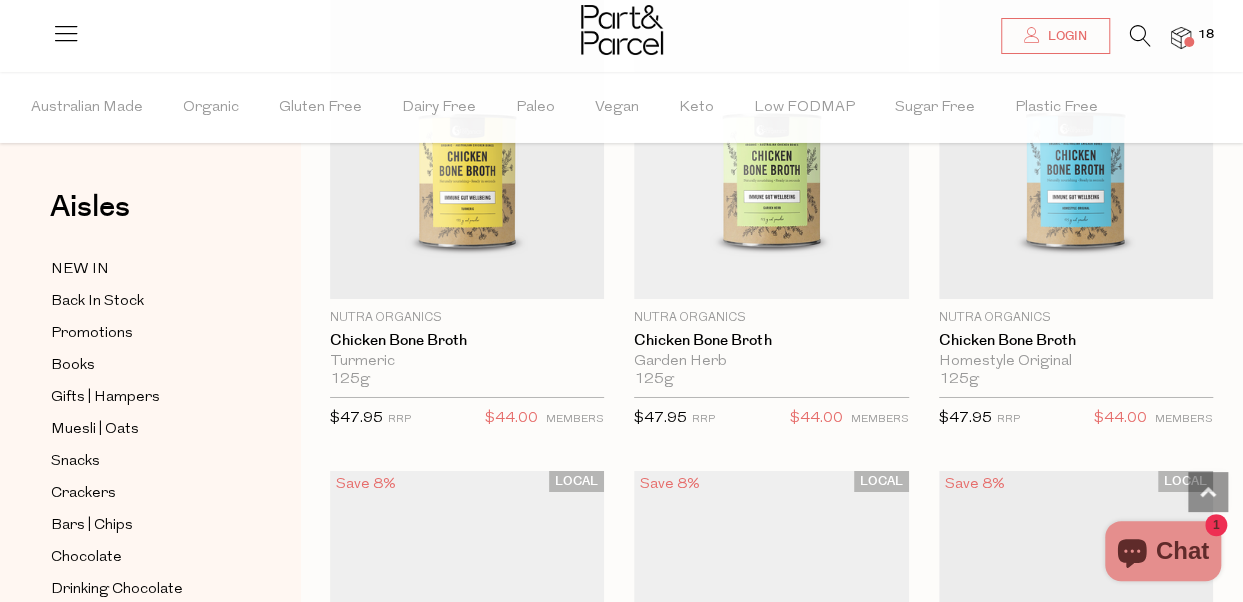 scroll, scrollTop: 3300, scrollLeft: 0, axis: vertical 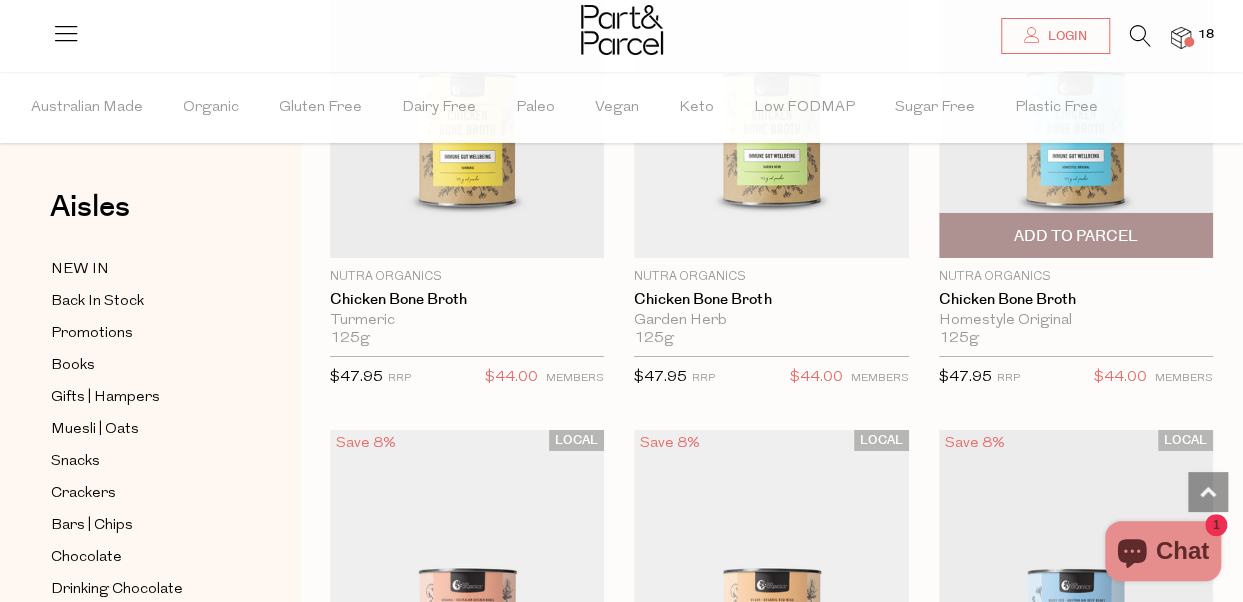 click on "Add To Parcel" at bounding box center (1076, 235) 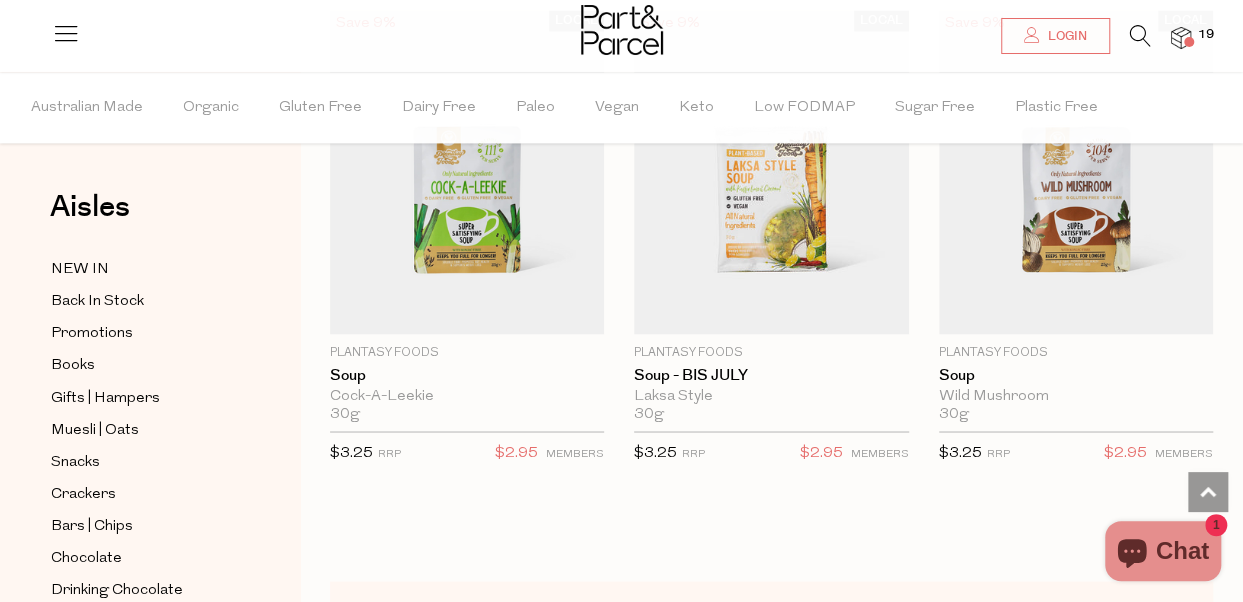 scroll, scrollTop: 5400, scrollLeft: 0, axis: vertical 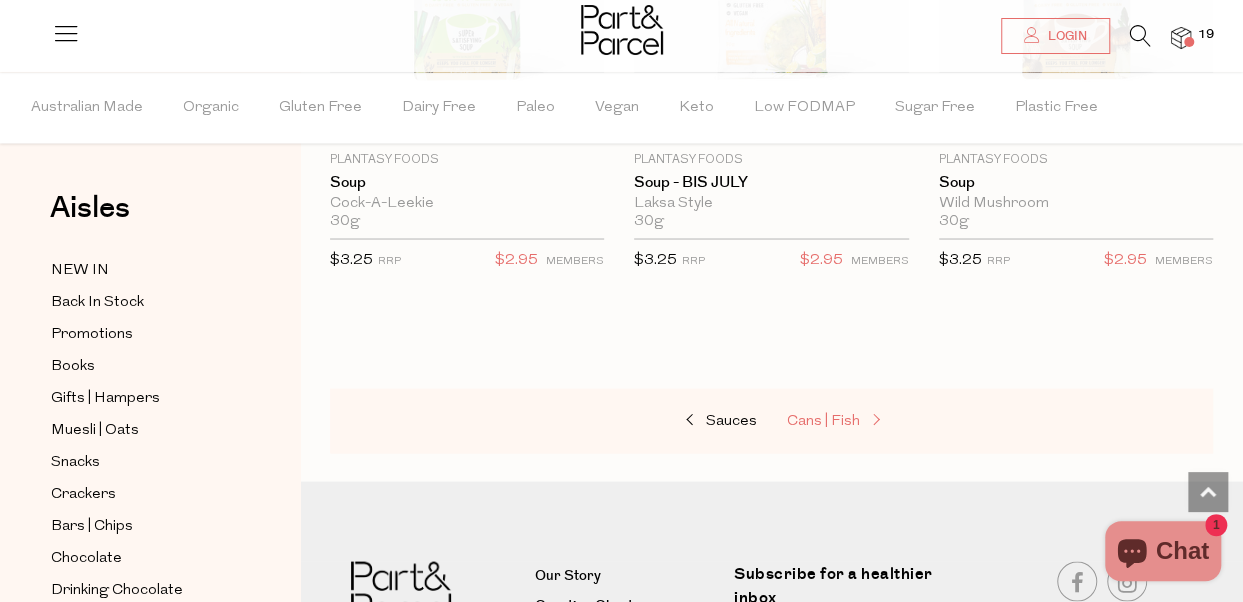 click on "Cans | Fish" at bounding box center (823, 420) 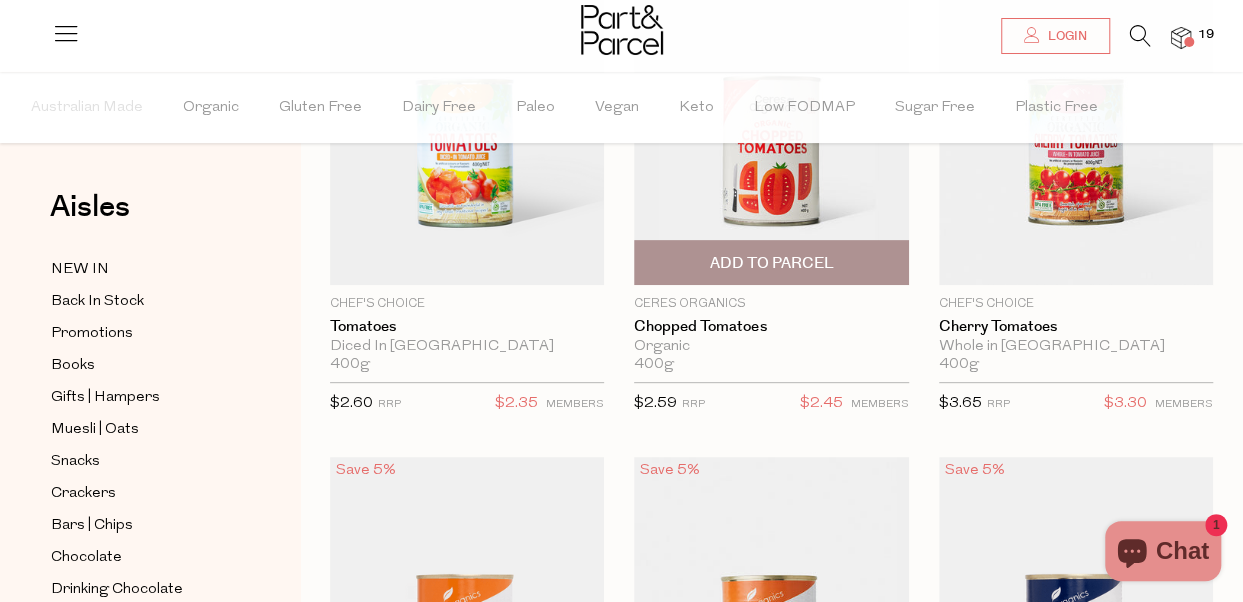scroll, scrollTop: 200, scrollLeft: 0, axis: vertical 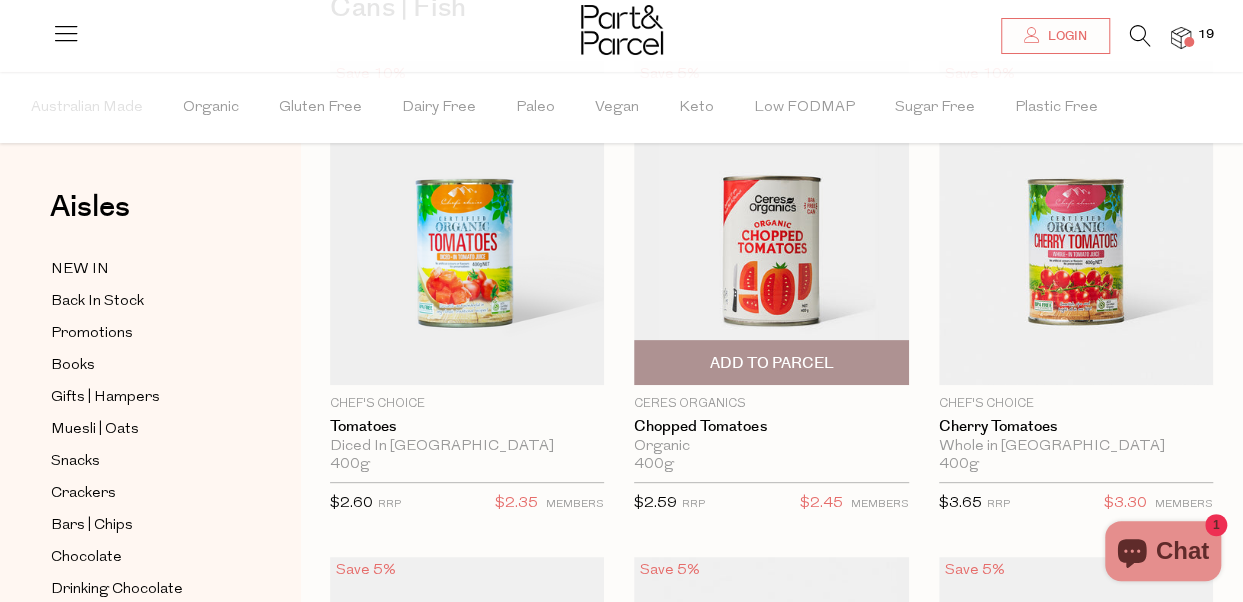 click on "Add To Parcel" at bounding box center (771, 363) 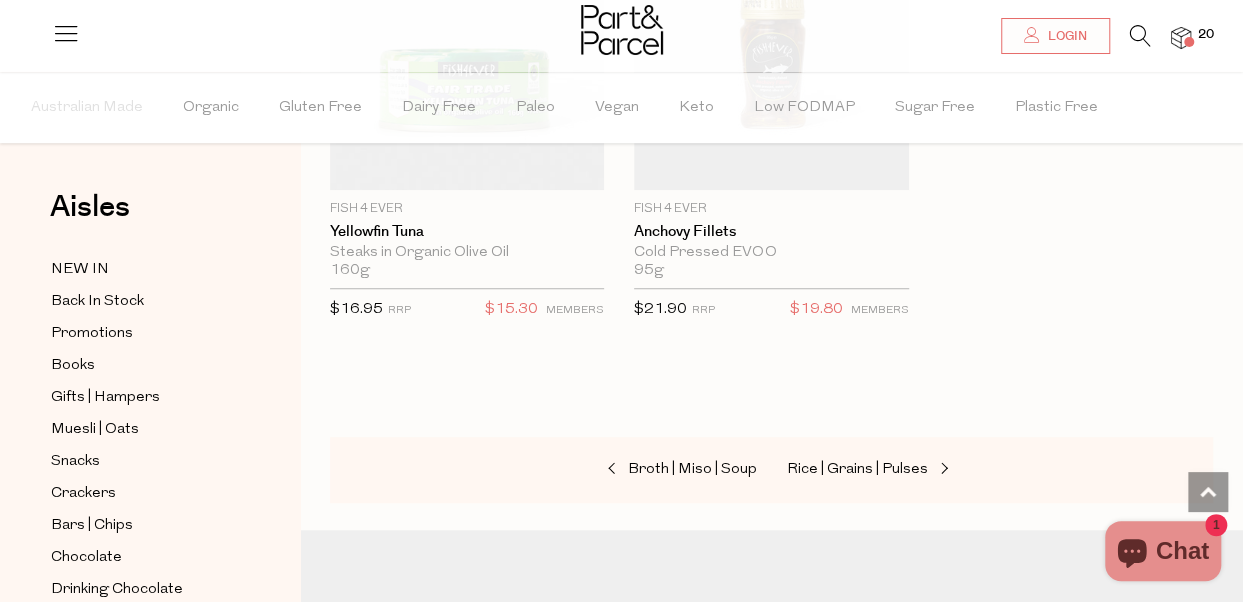scroll, scrollTop: 4400, scrollLeft: 0, axis: vertical 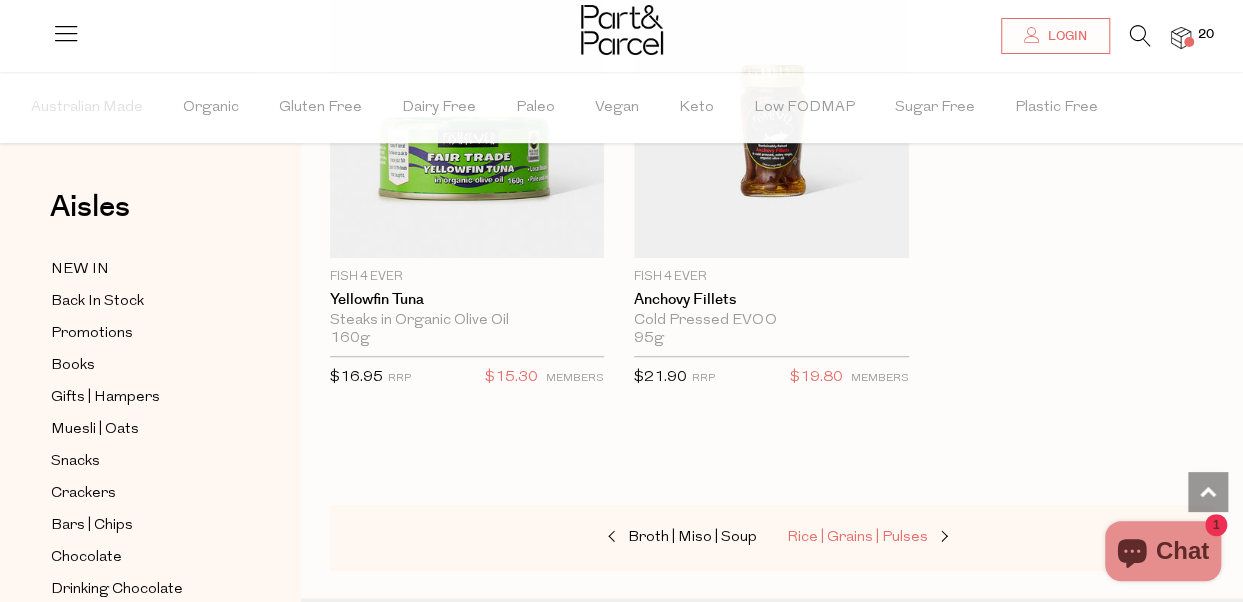 click on "Rice | Grains | Pulses" at bounding box center [857, 537] 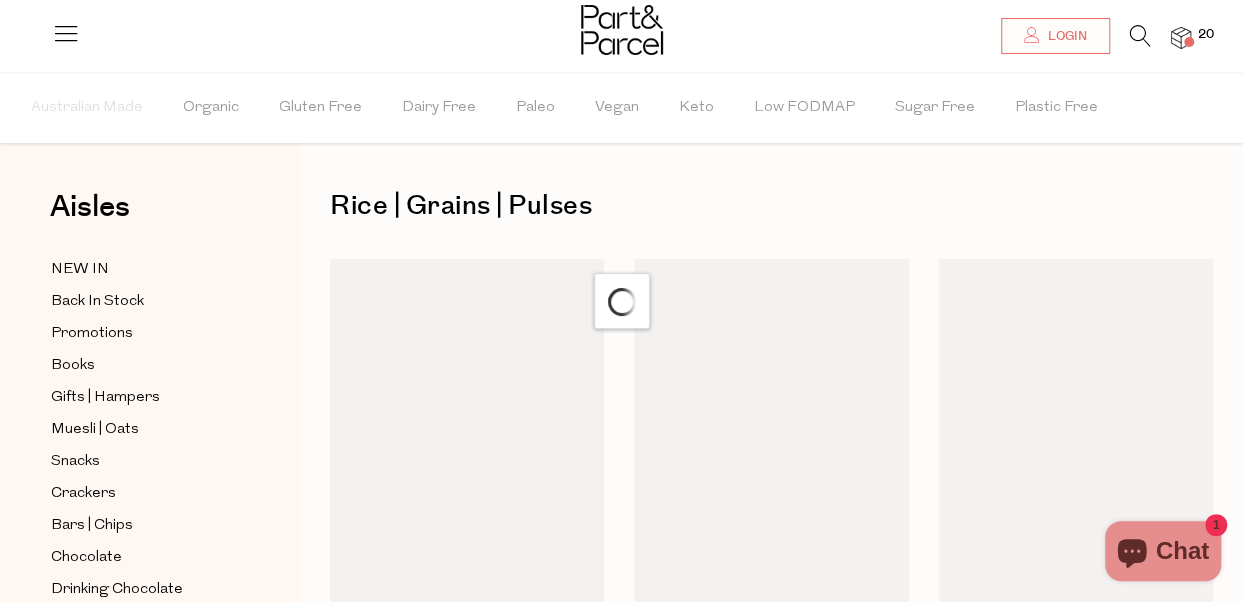 scroll, scrollTop: 0, scrollLeft: 0, axis: both 